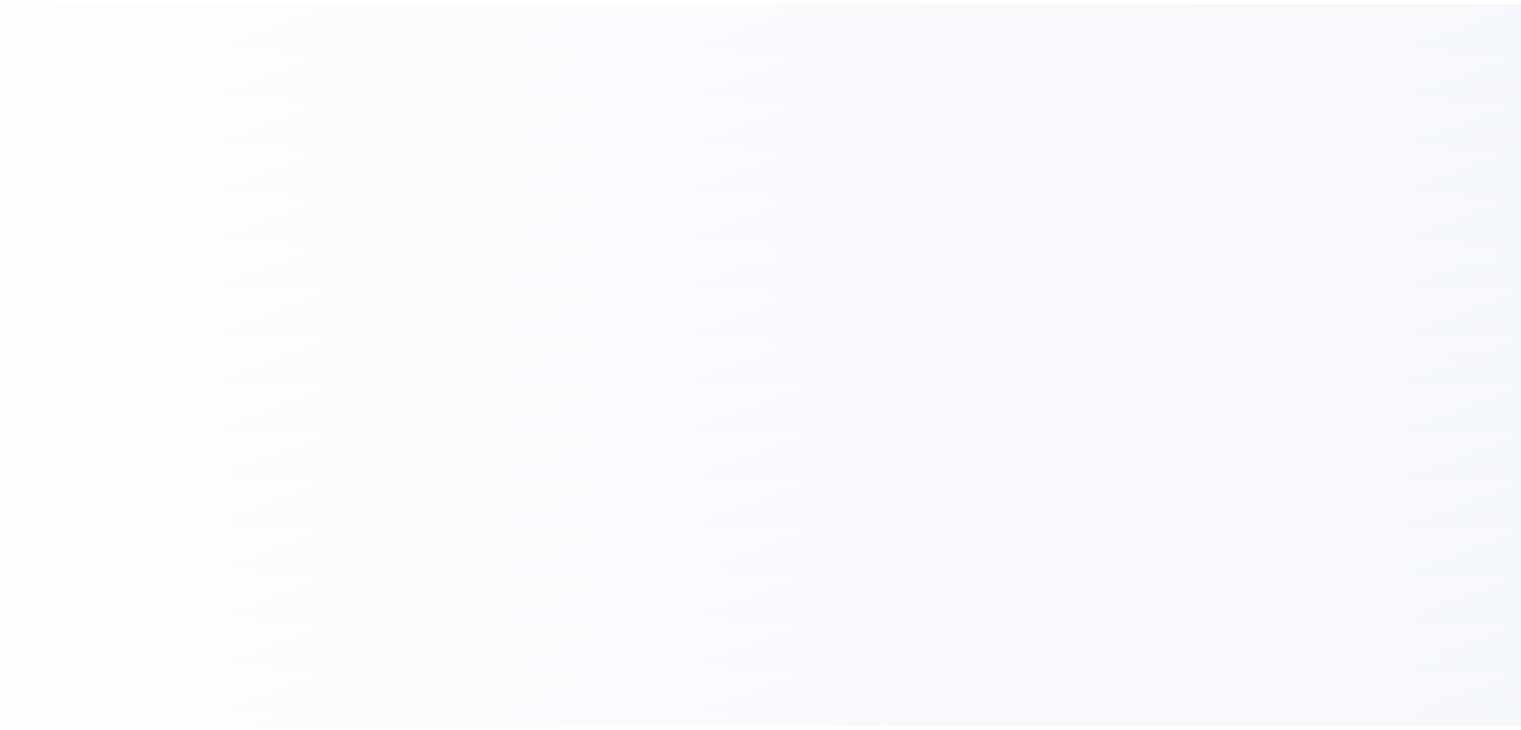 scroll, scrollTop: 0, scrollLeft: 0, axis: both 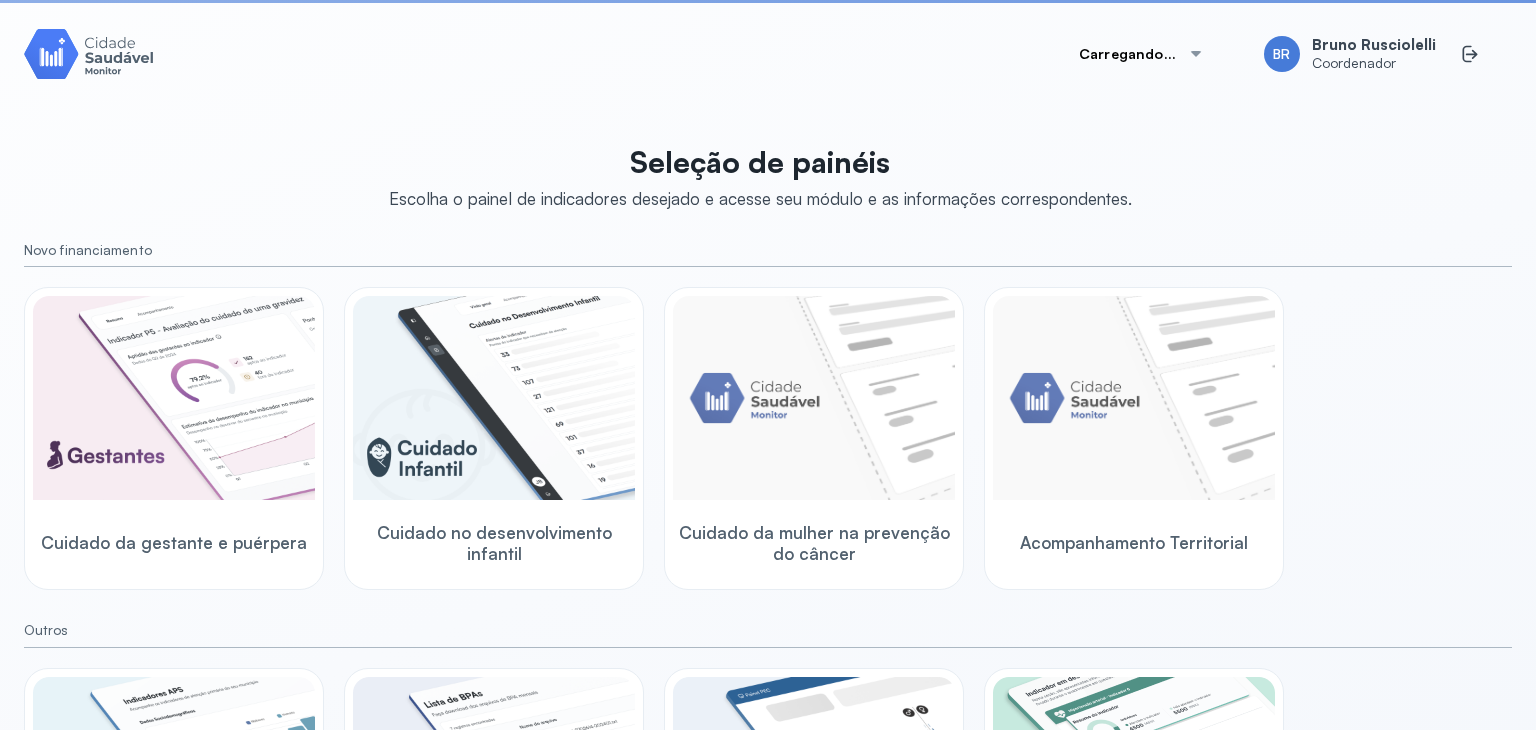 click on "Carregando..." at bounding box center (1141, 54) 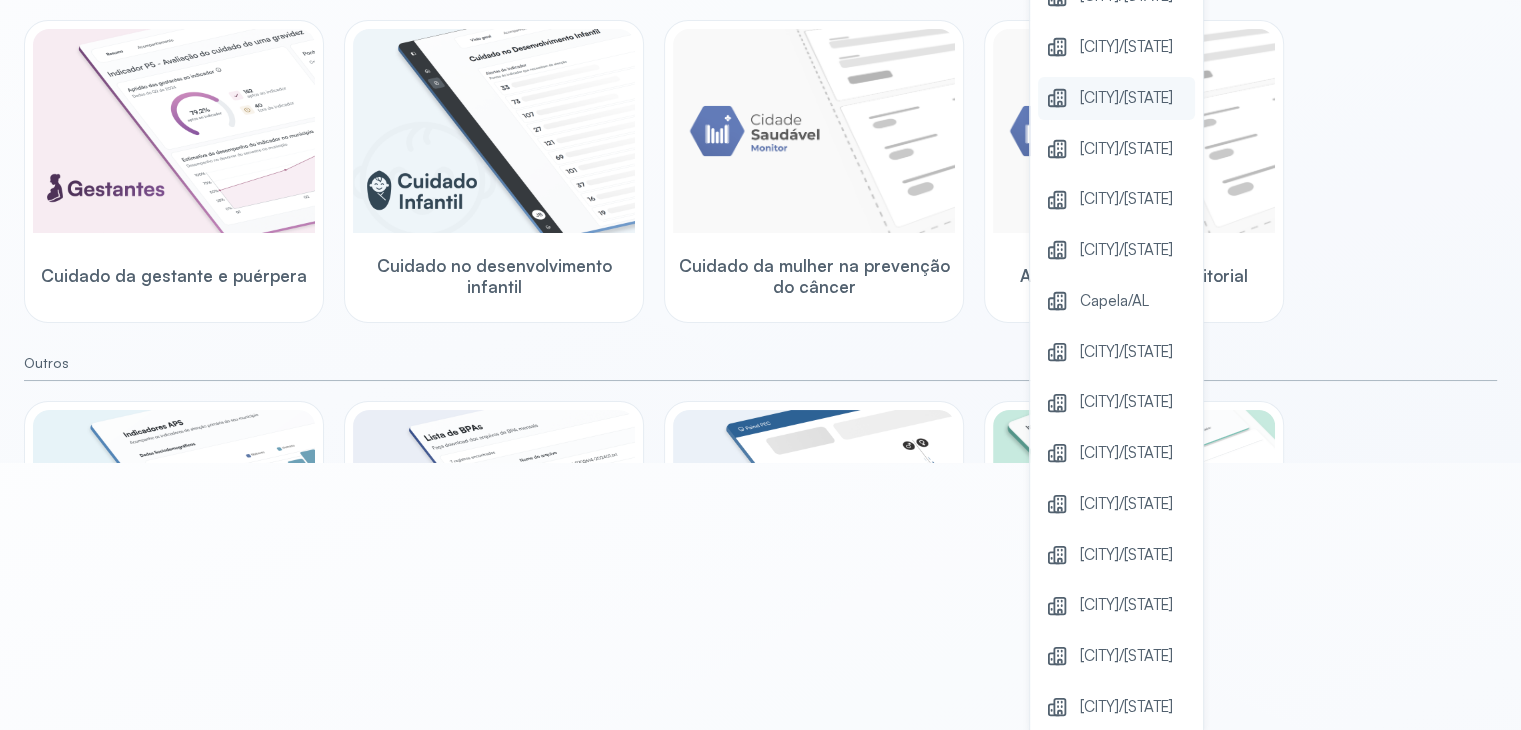 scroll, scrollTop: 273, scrollLeft: 0, axis: vertical 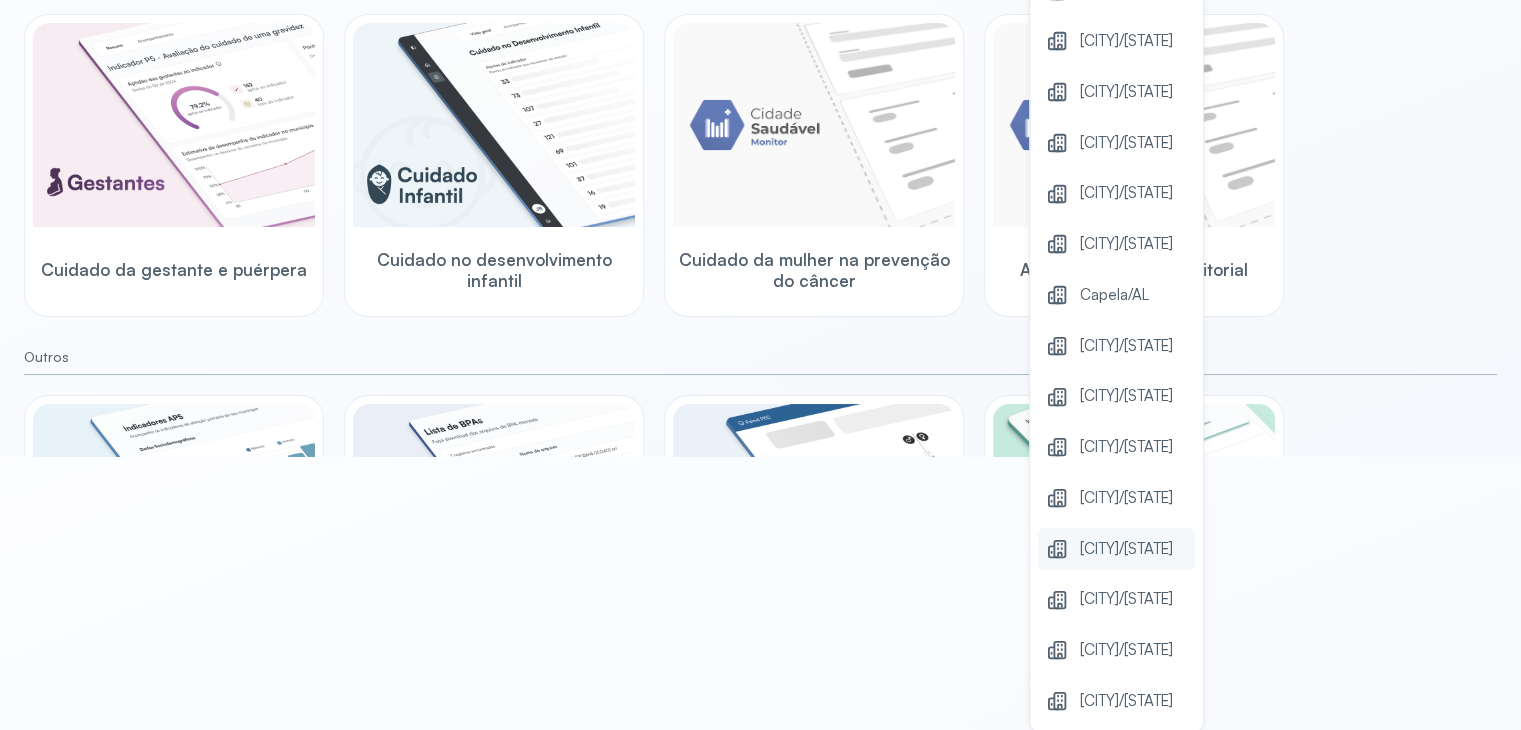 click on "[CITY]/[STATE]" at bounding box center (1126, 549) 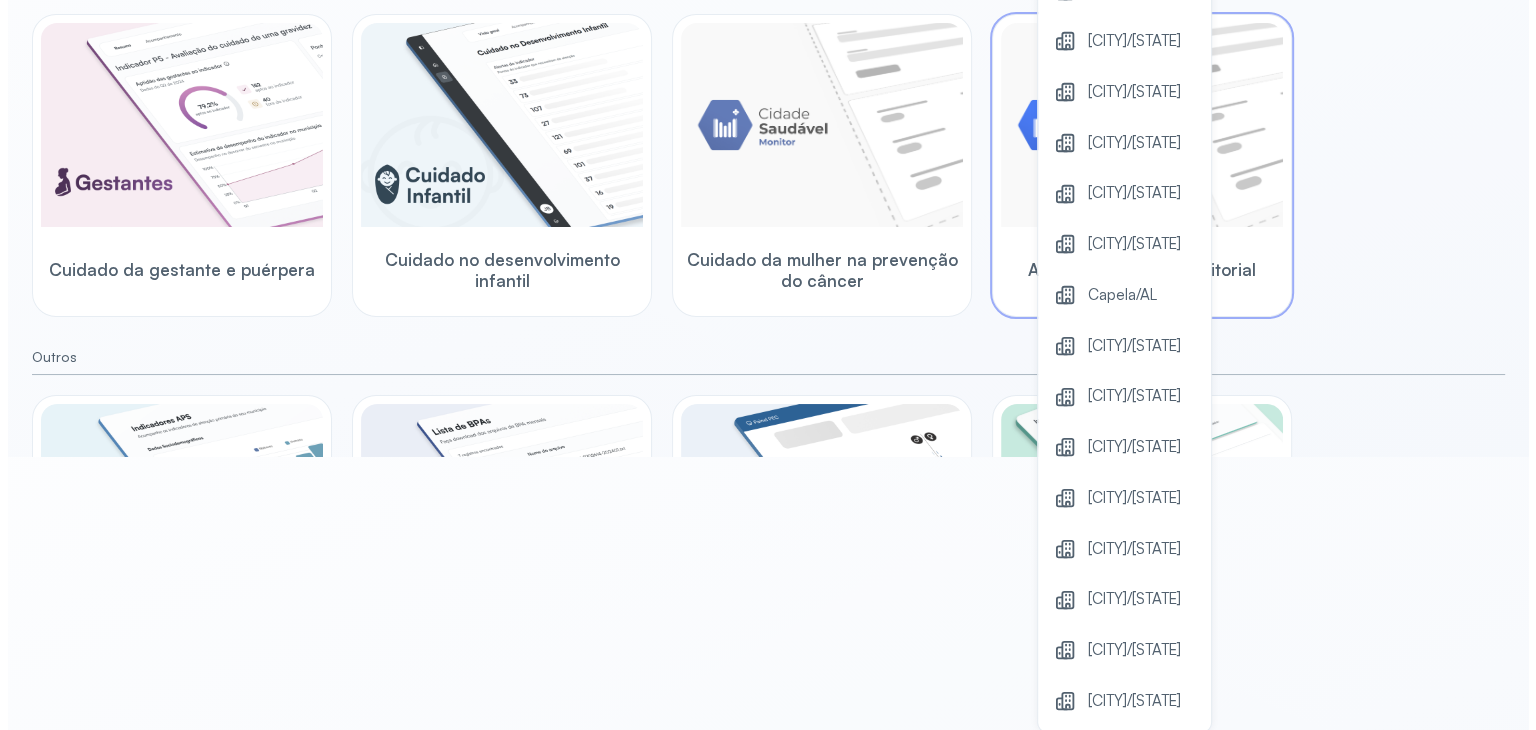 scroll, scrollTop: 0, scrollLeft: 0, axis: both 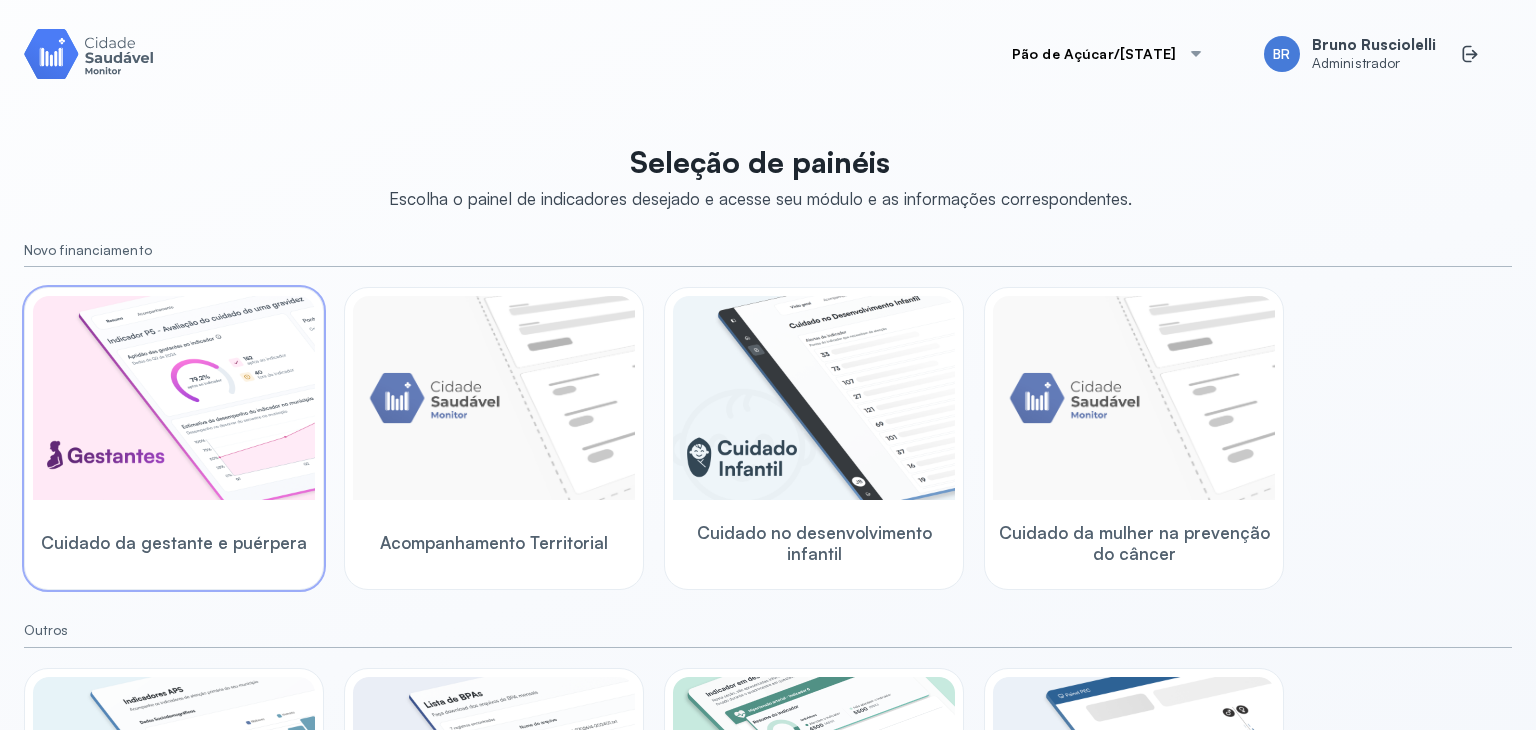 click at bounding box center (174, 398) 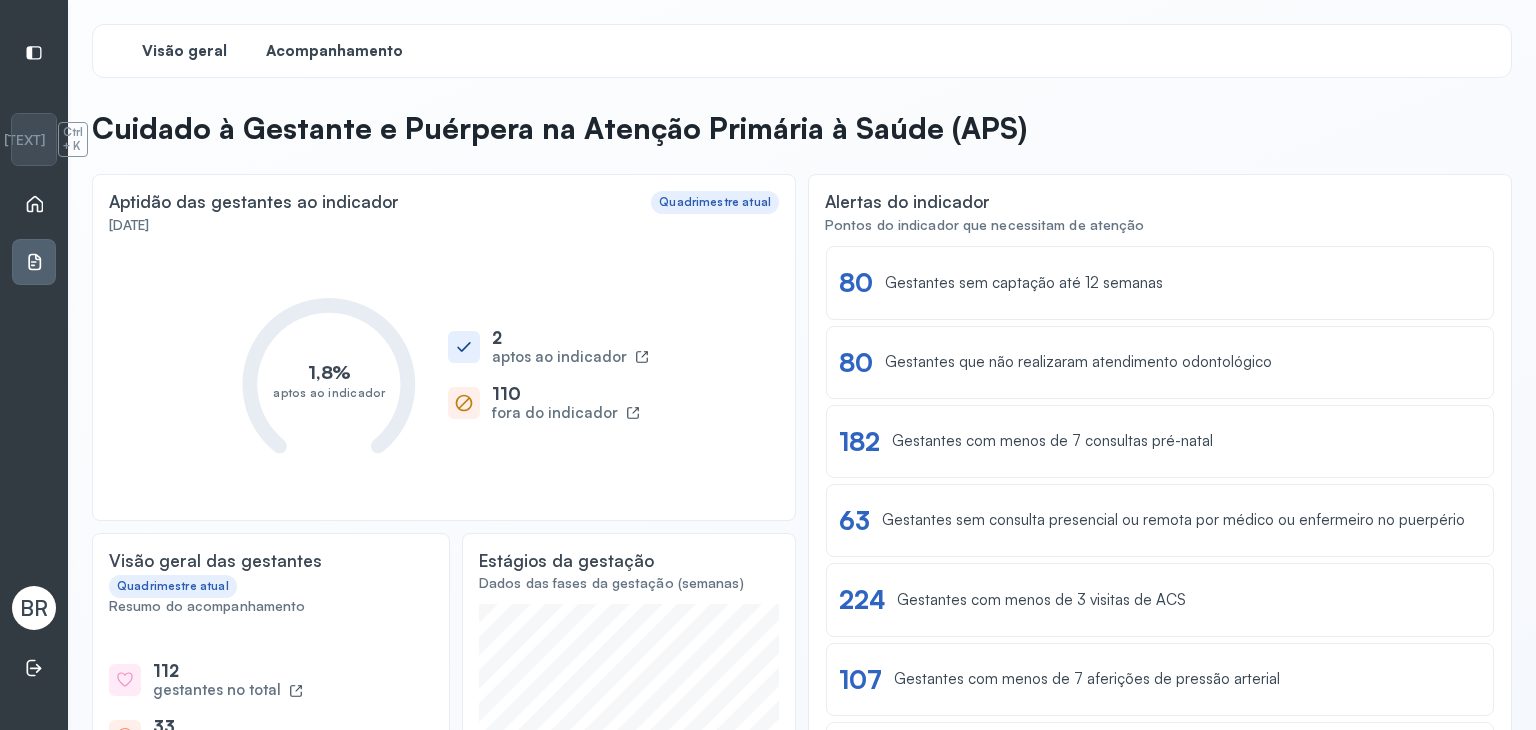 click on "Acompanhamento" at bounding box center [334, 51] 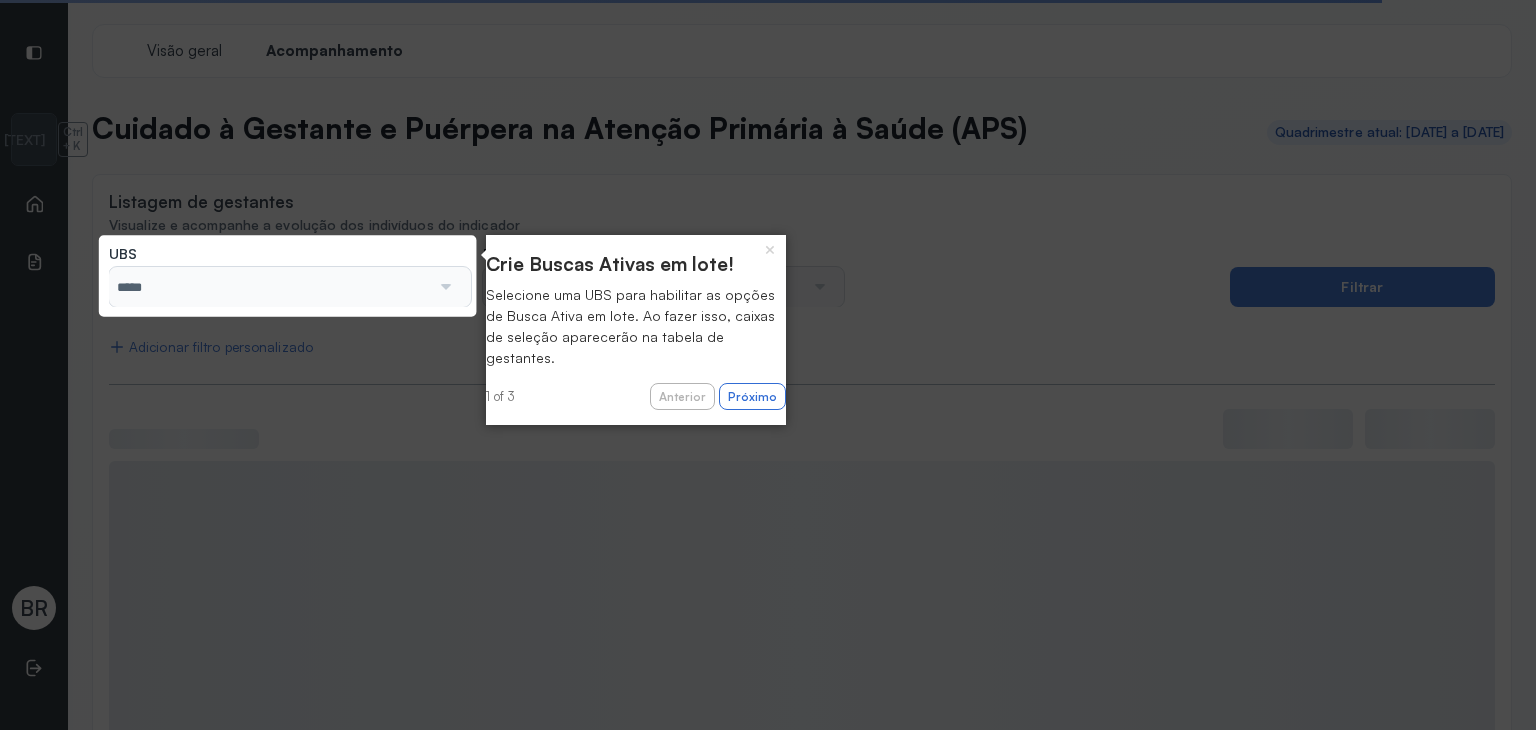click on "×" at bounding box center [770, 249] 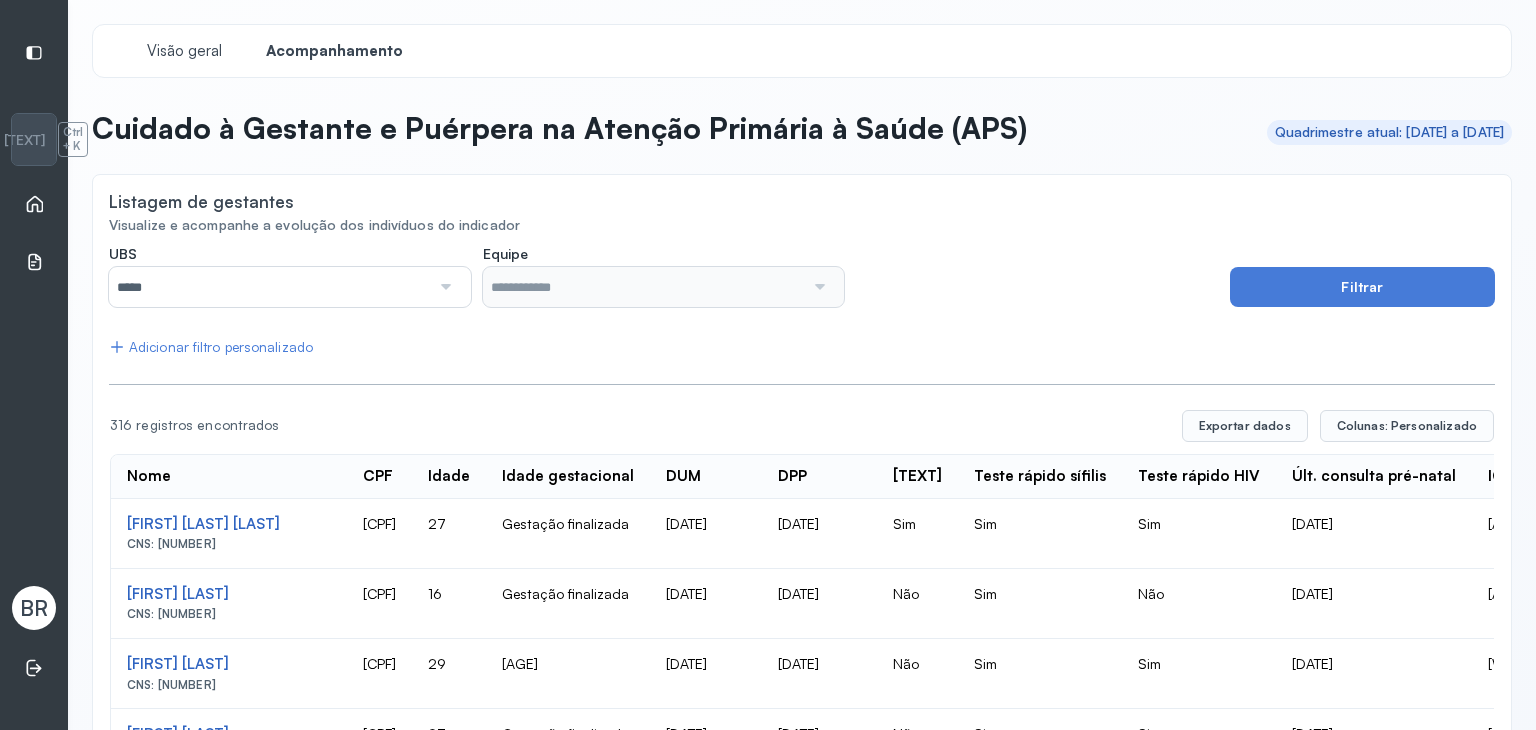 click on "*****" at bounding box center [269, 287] 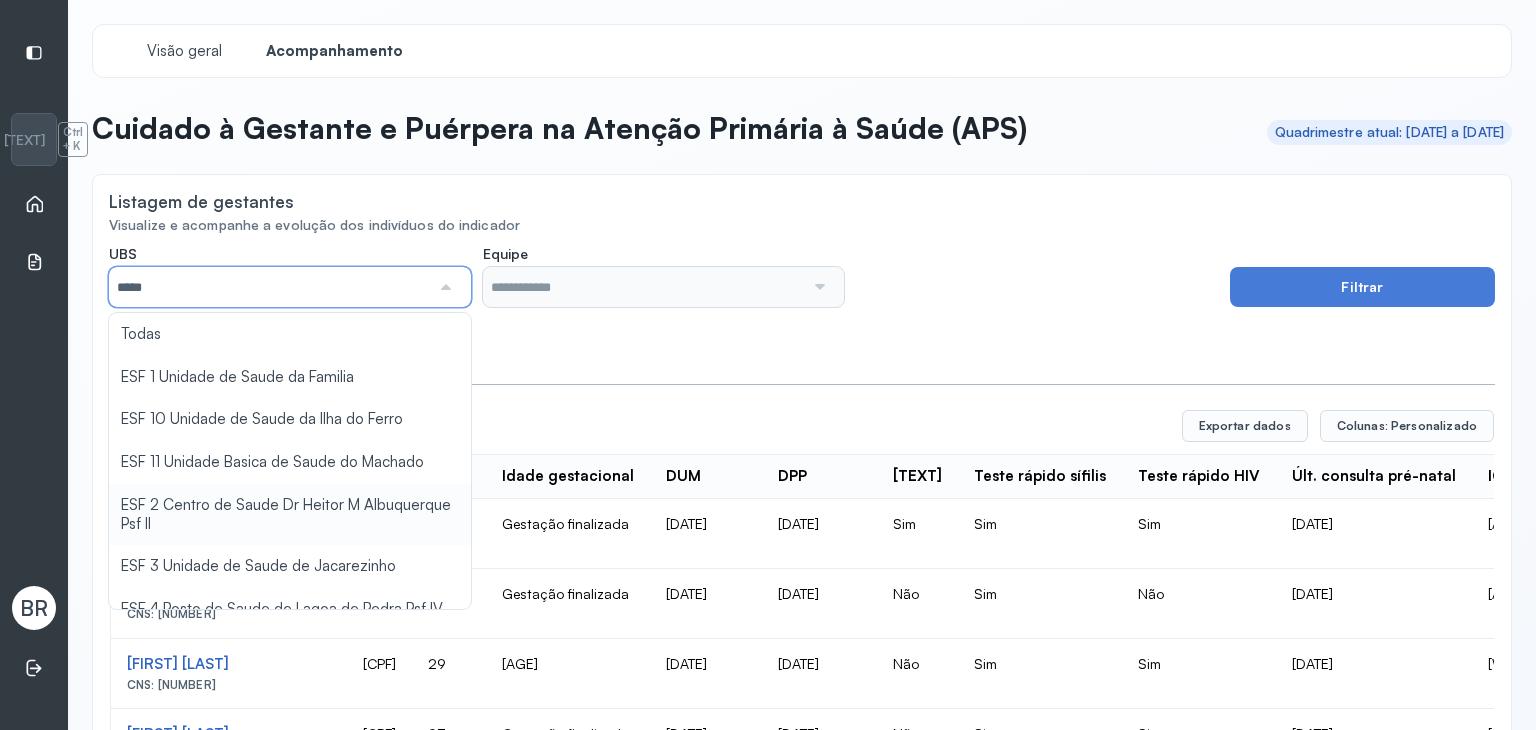 type on "*****" 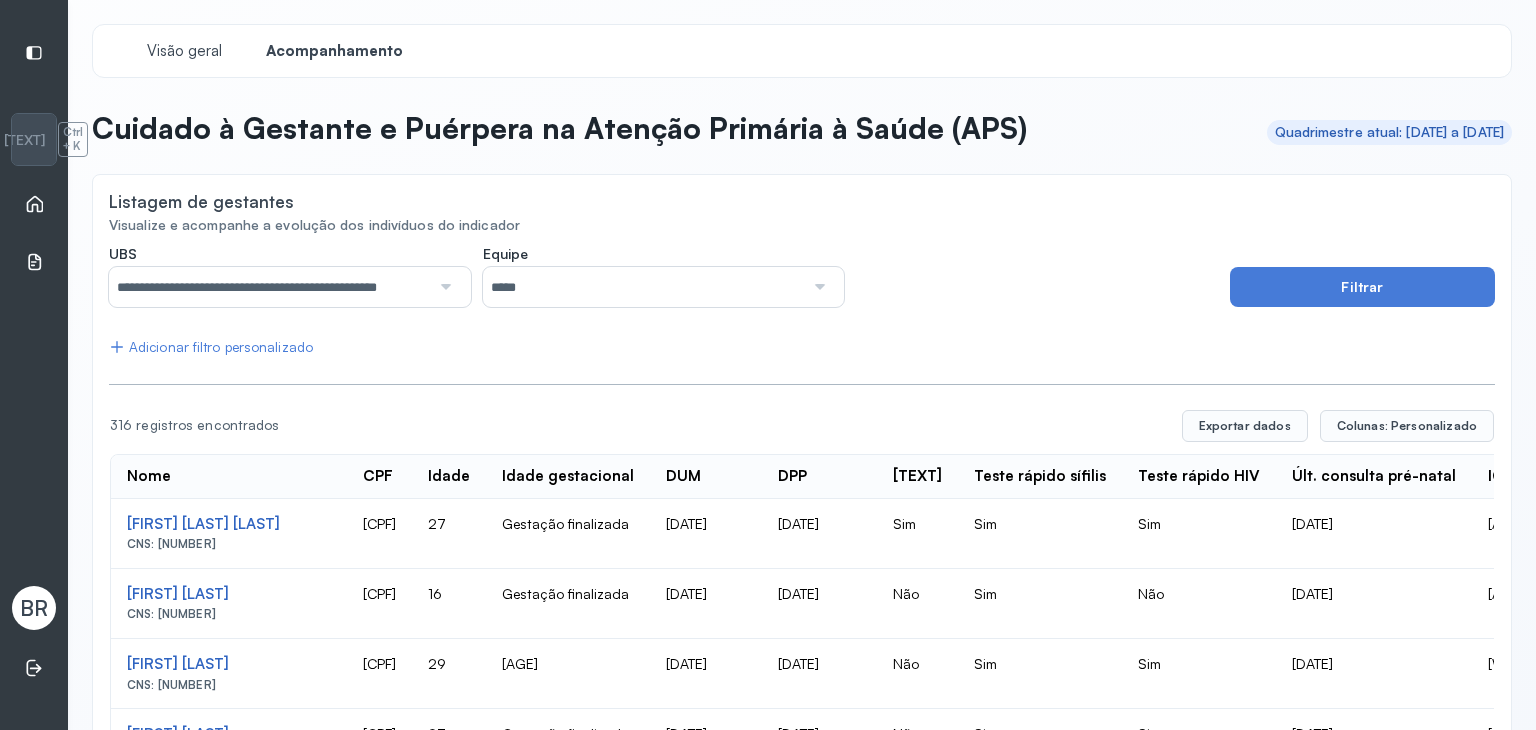 click on "**********" 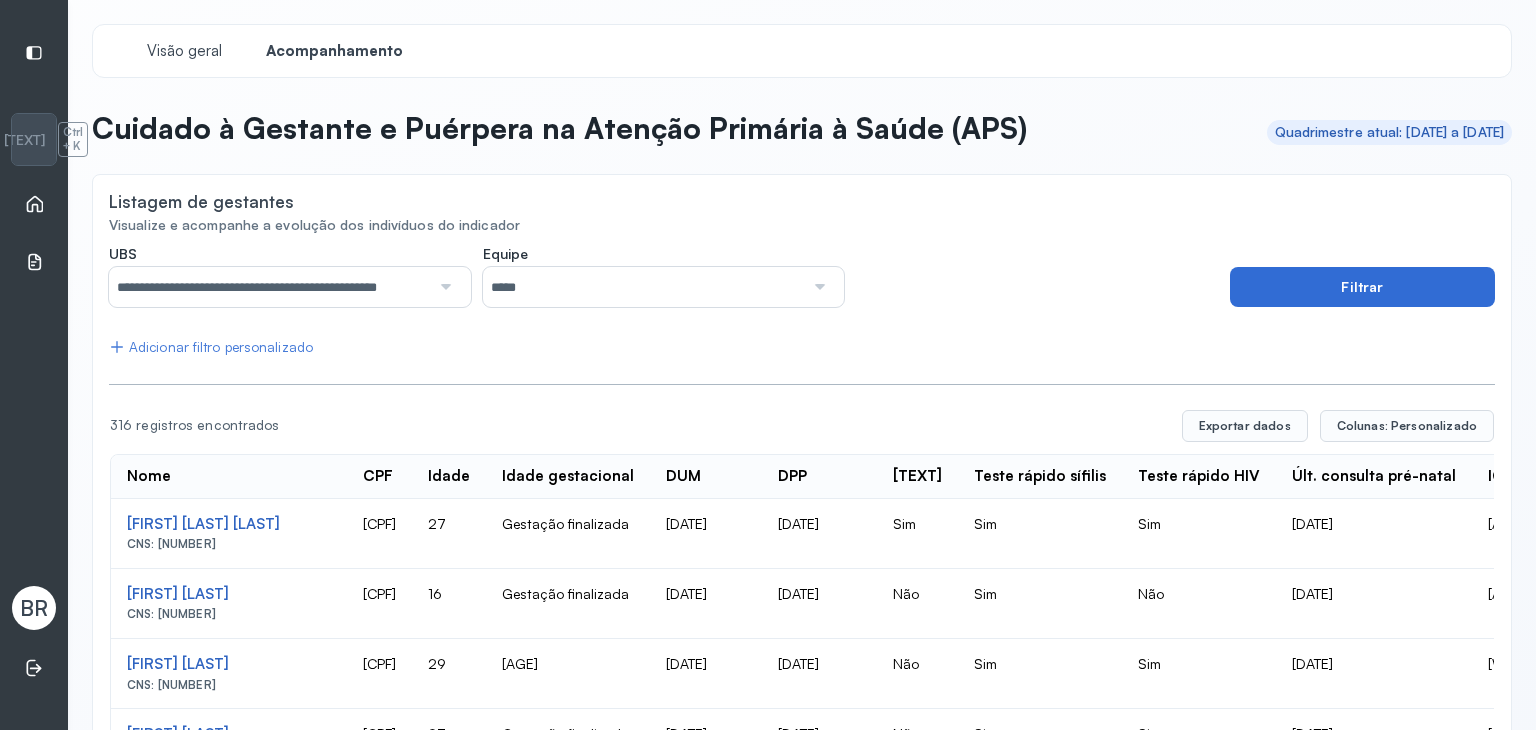click on "Filtrar" at bounding box center (1362, 287) 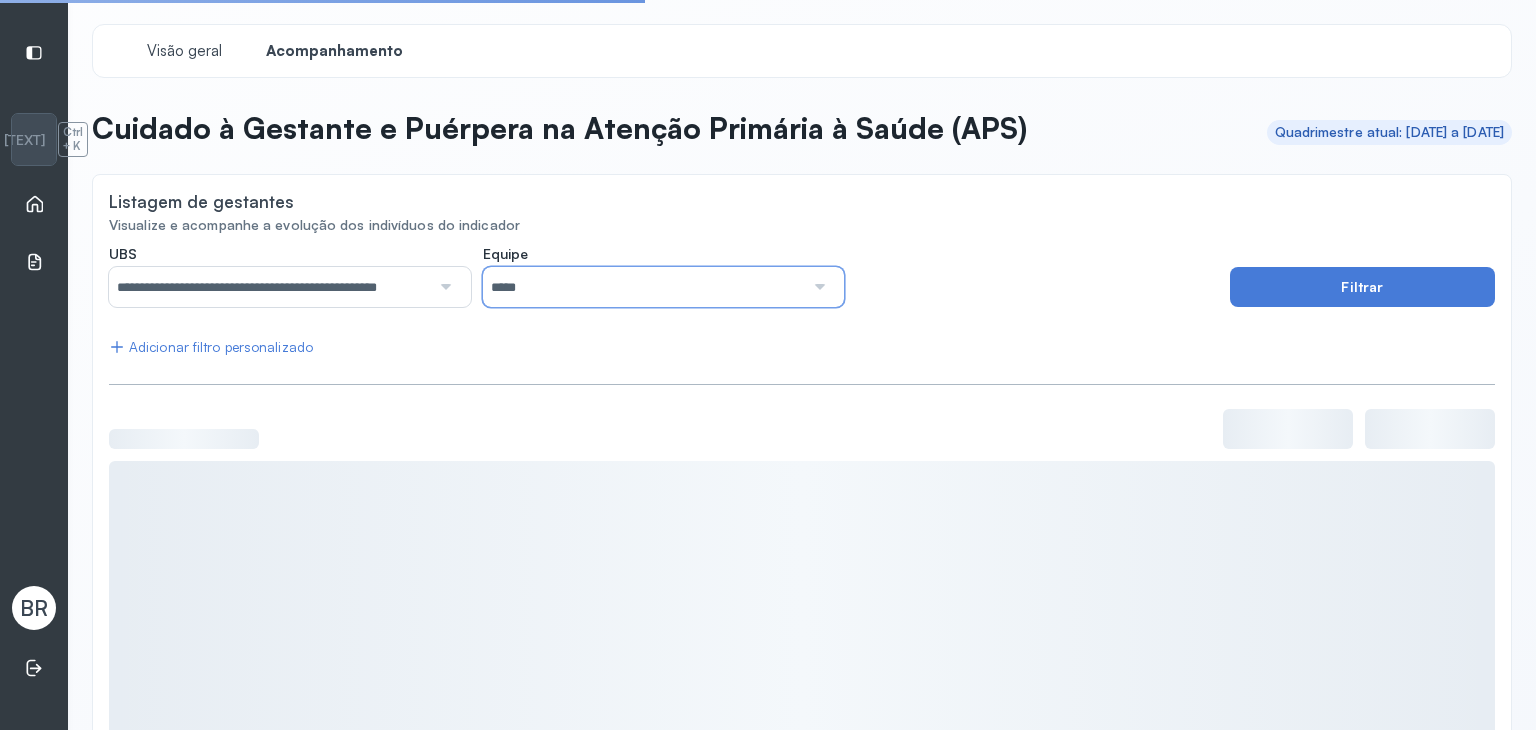 click on "*****" at bounding box center [643, 287] 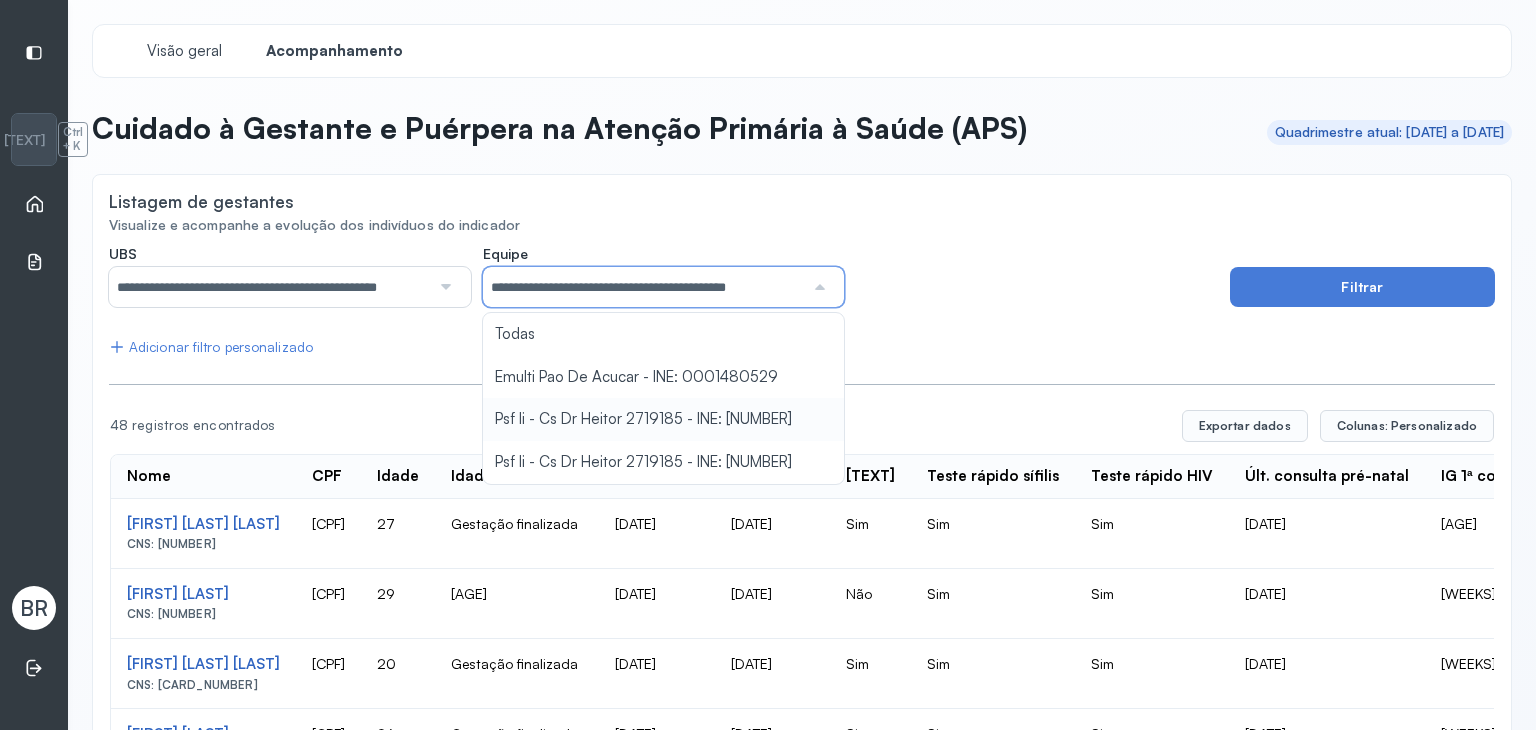 click on "**********" 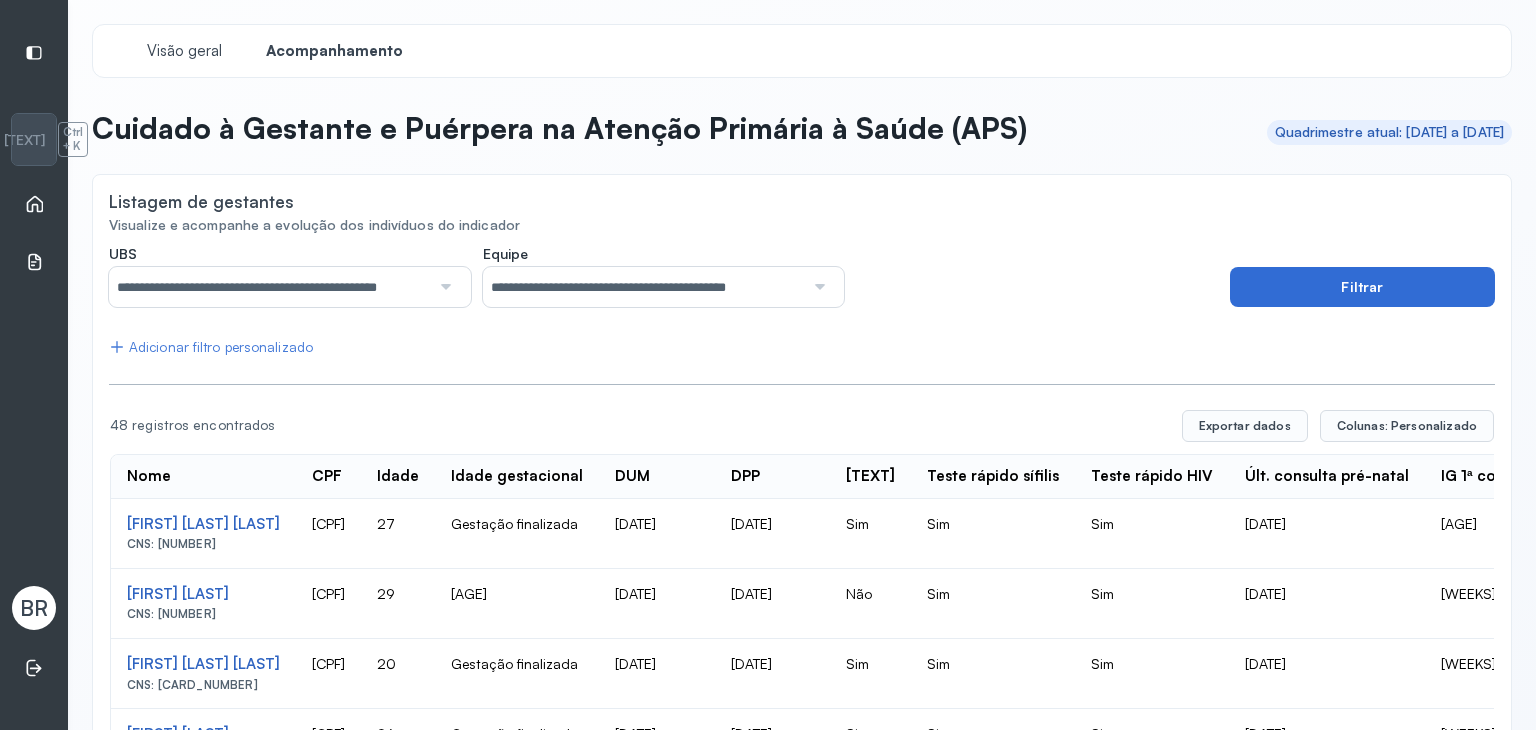 click on "Filtrar" at bounding box center [1362, 287] 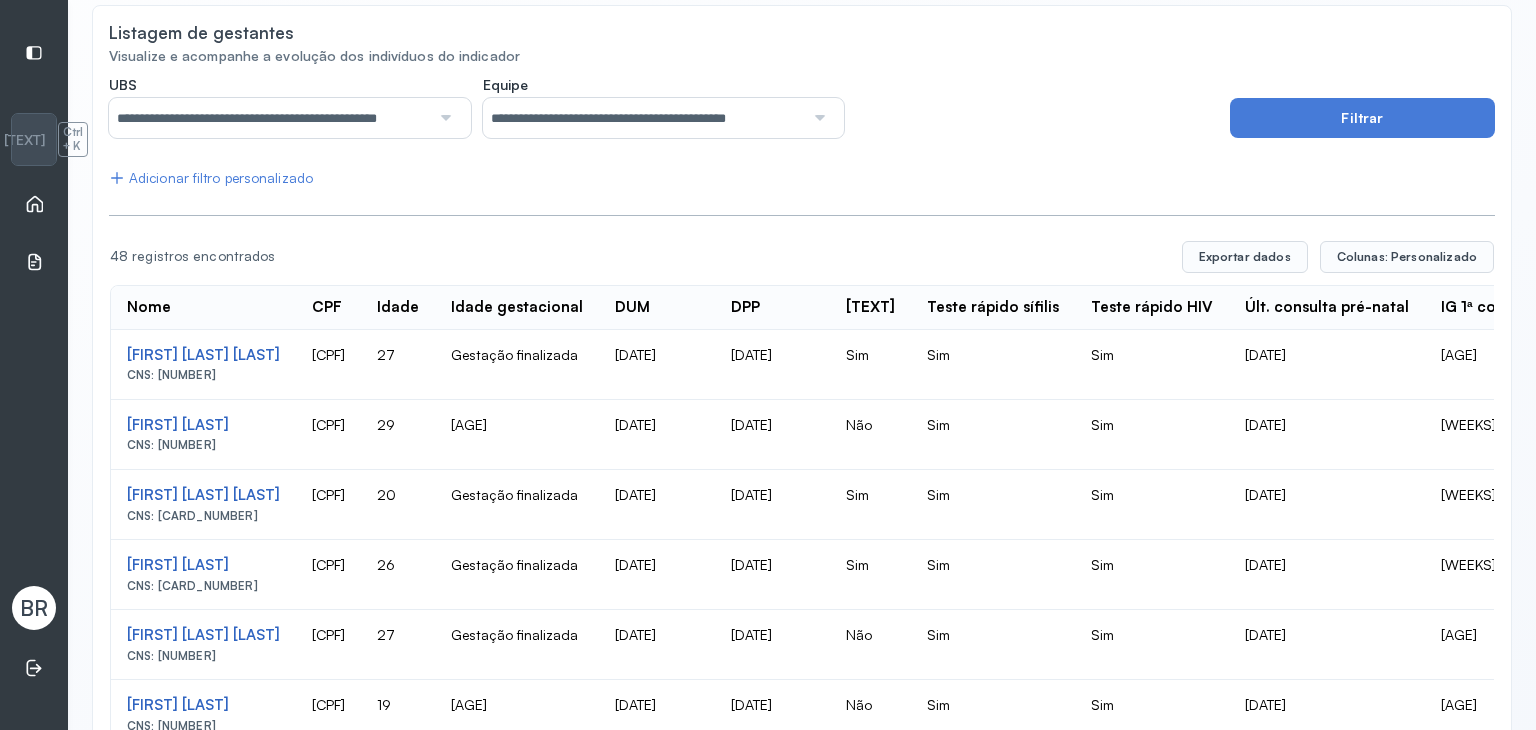 scroll, scrollTop: 170, scrollLeft: 0, axis: vertical 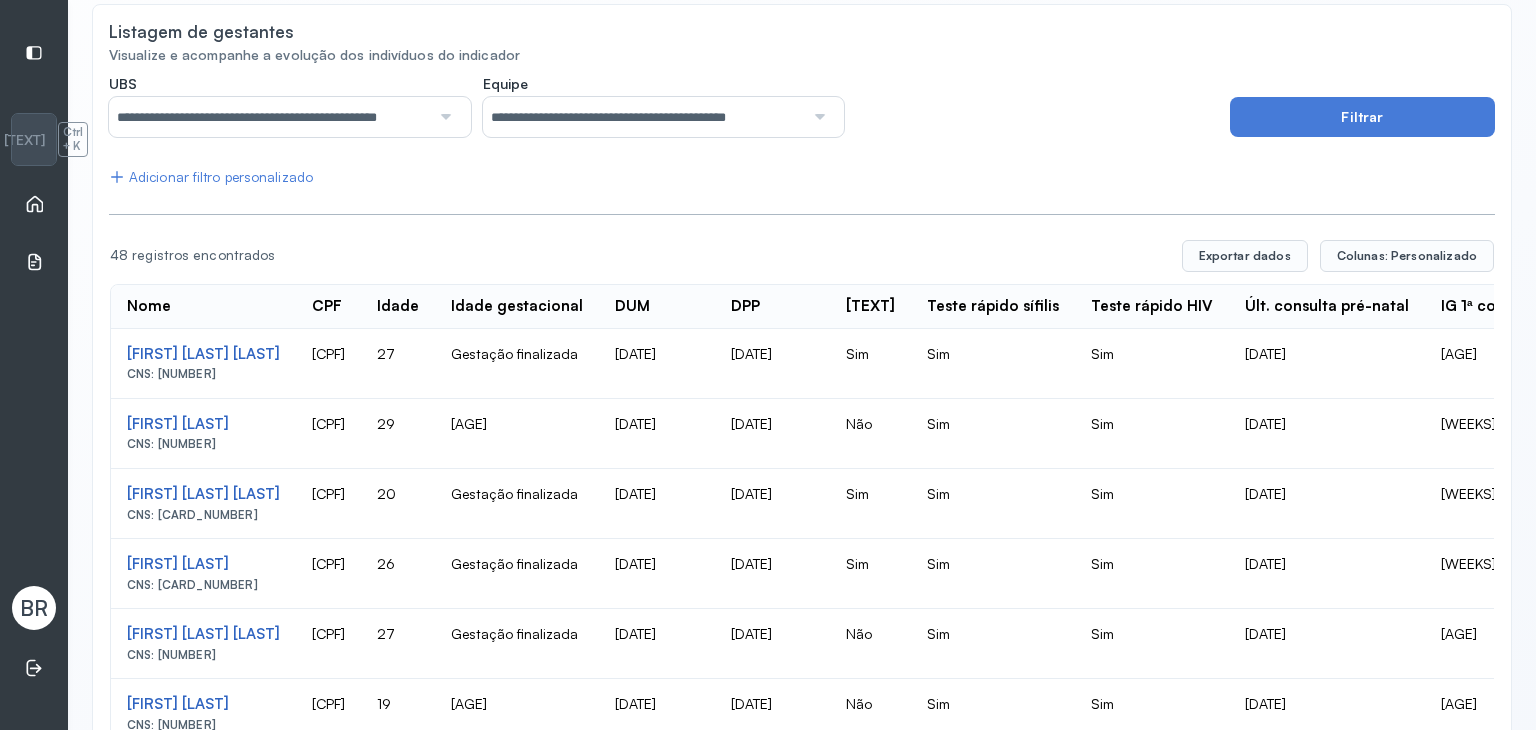 type 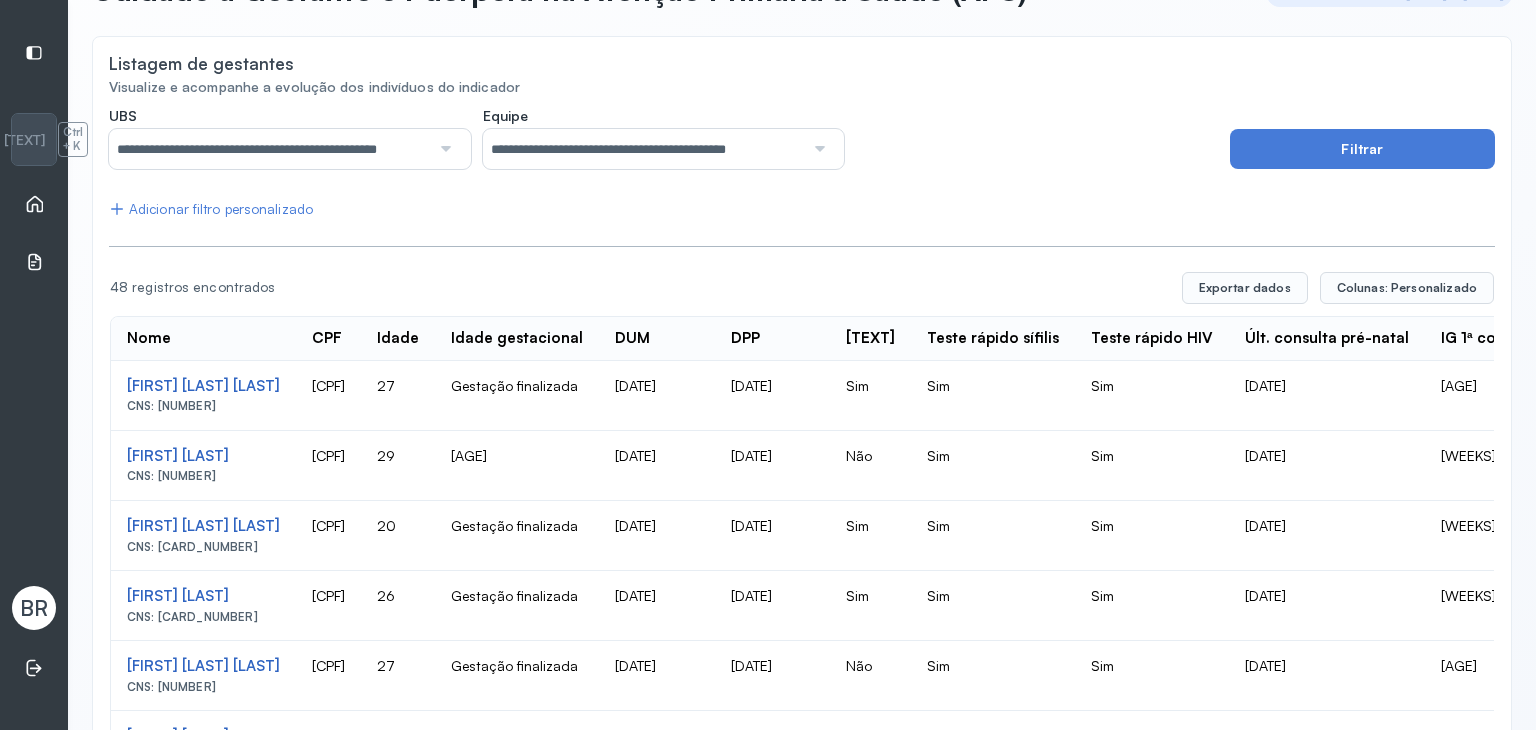 scroll, scrollTop: 136, scrollLeft: 0, axis: vertical 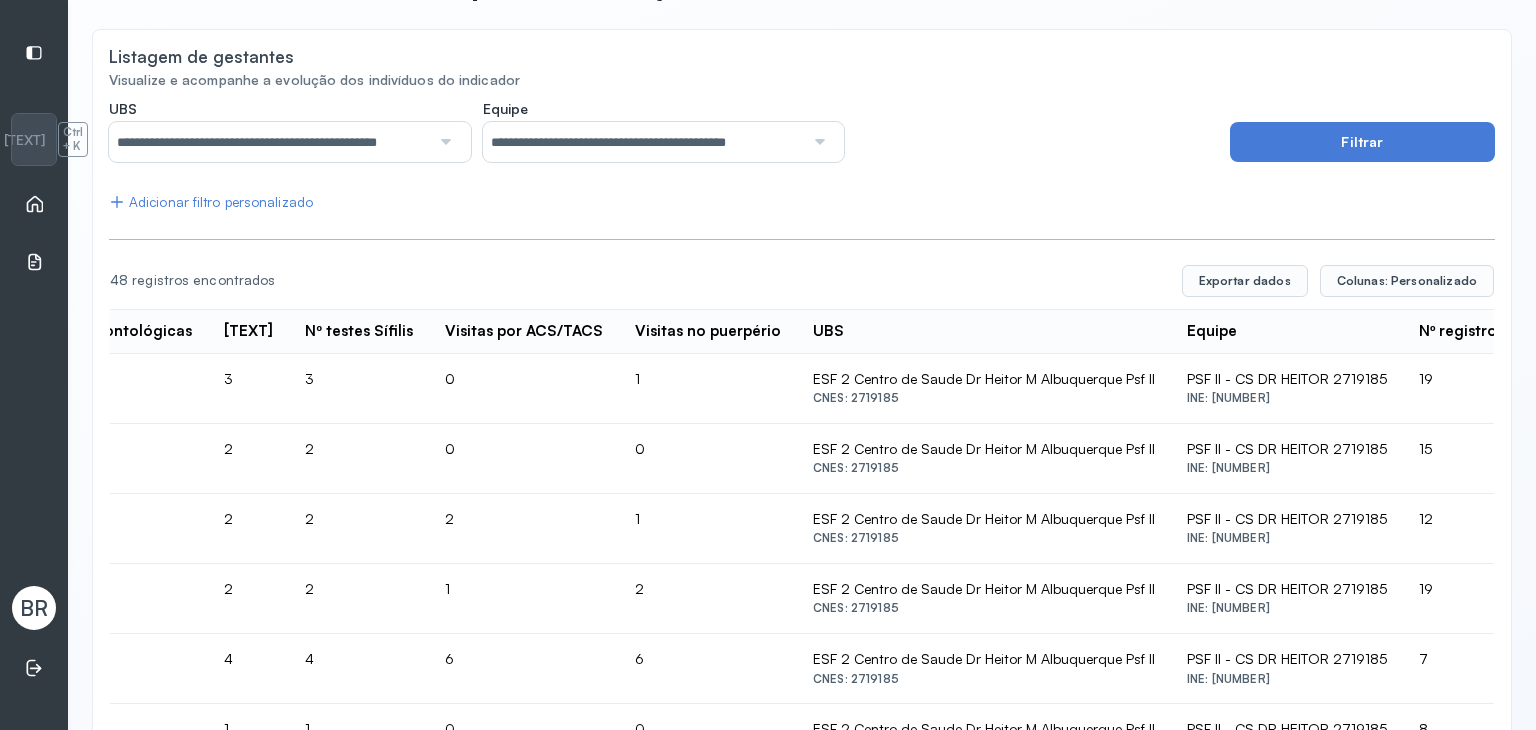 click on "3" 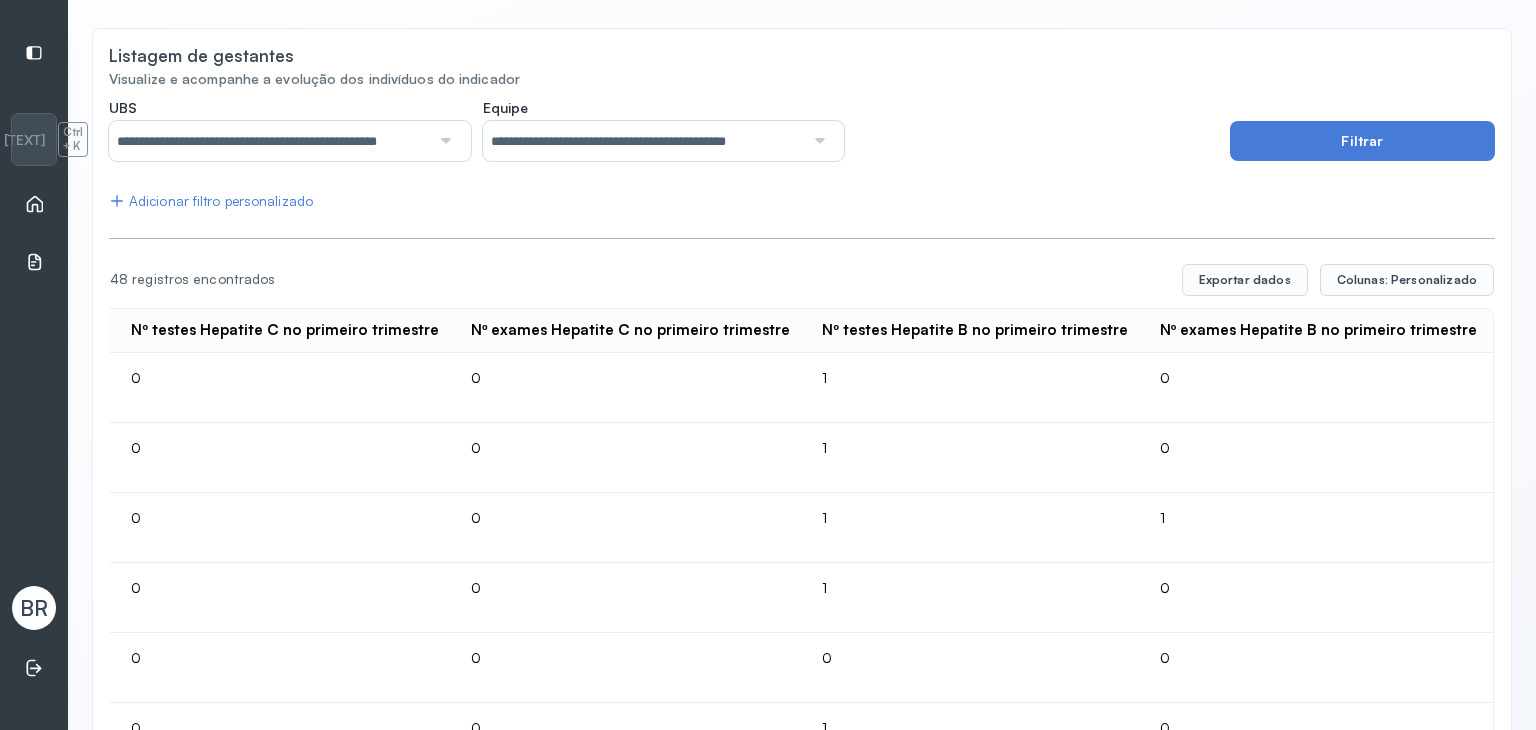 scroll, scrollTop: 0, scrollLeft: 5339, axis: horizontal 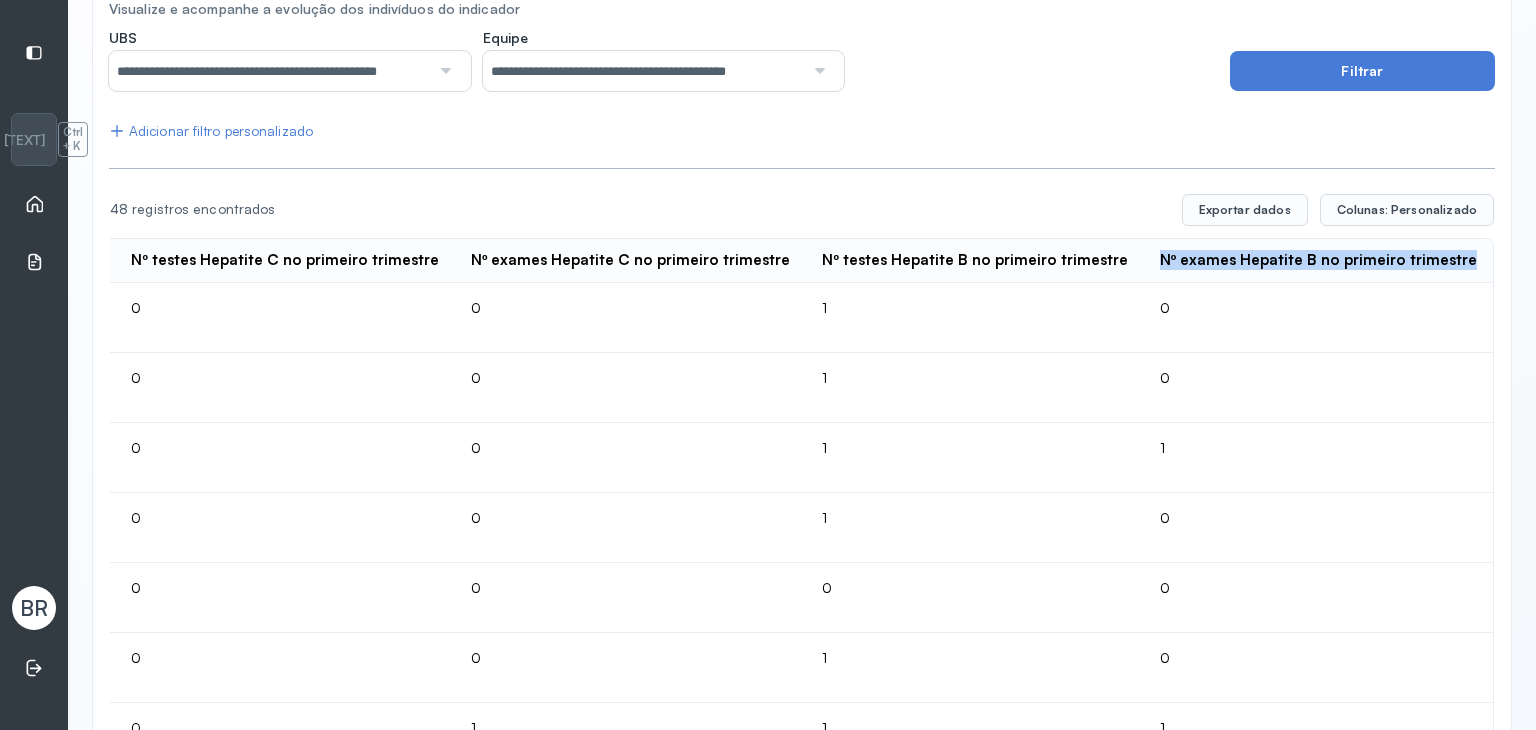 drag, startPoint x: 1161, startPoint y: 264, endPoint x: 1469, endPoint y: 267, distance: 308.01462 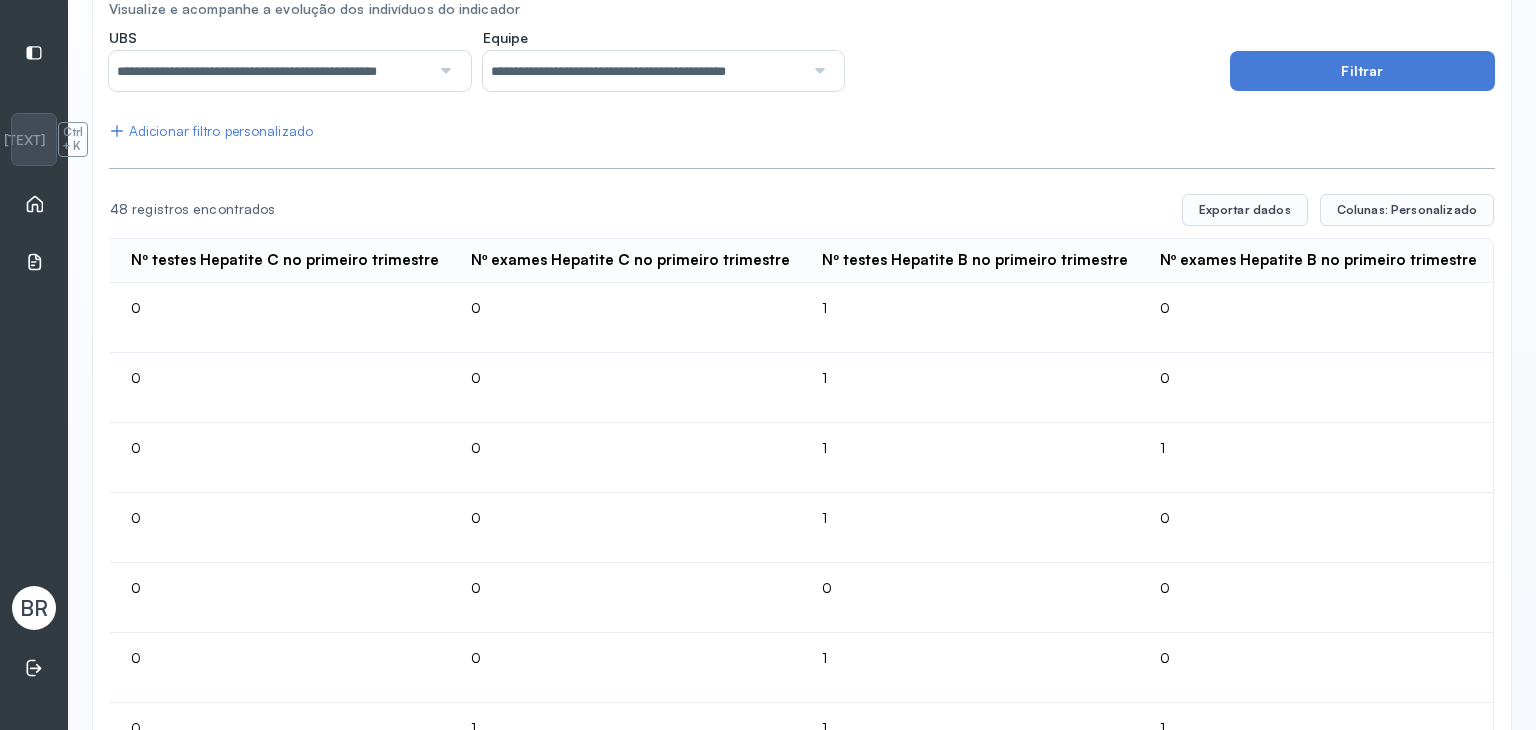 click on "0" 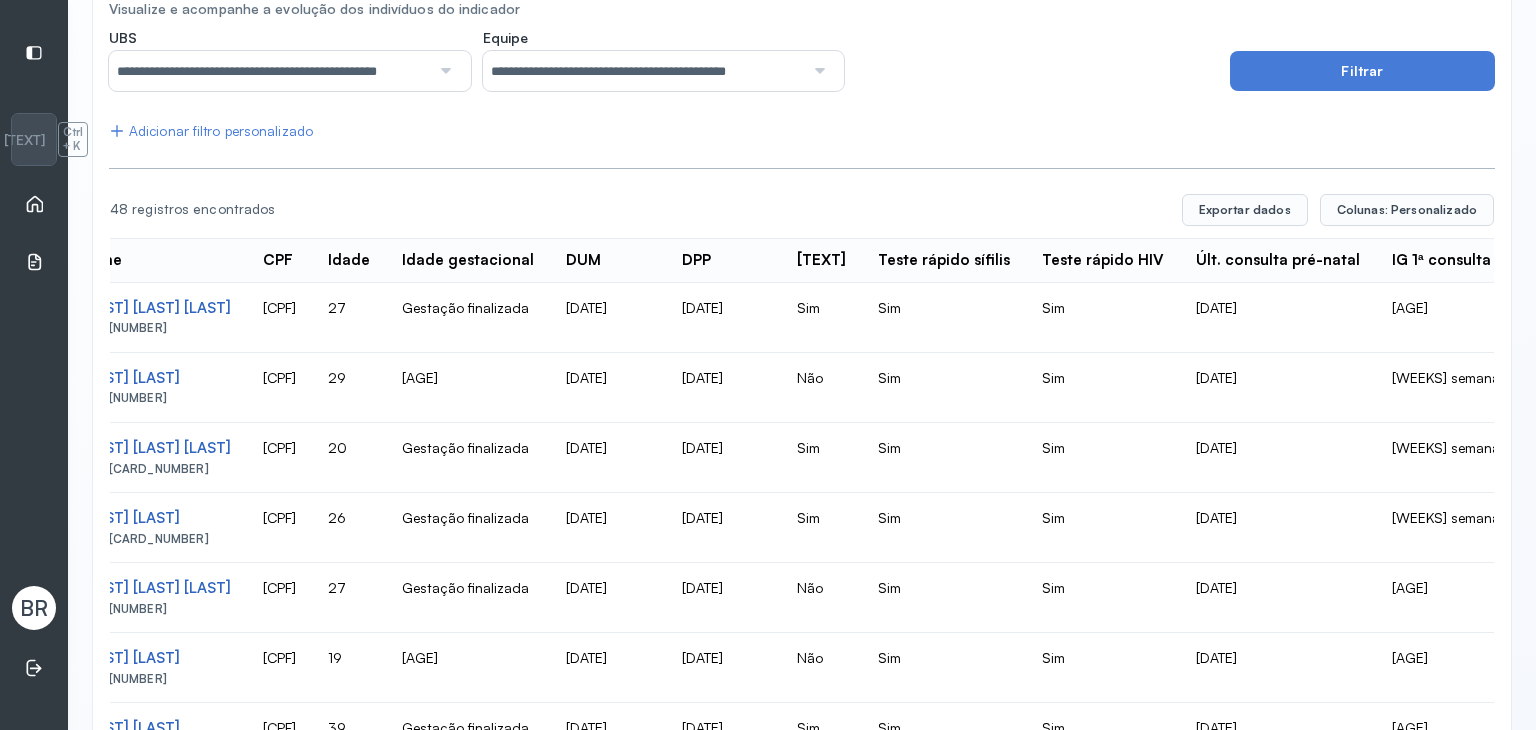 scroll, scrollTop: 0, scrollLeft: 0, axis: both 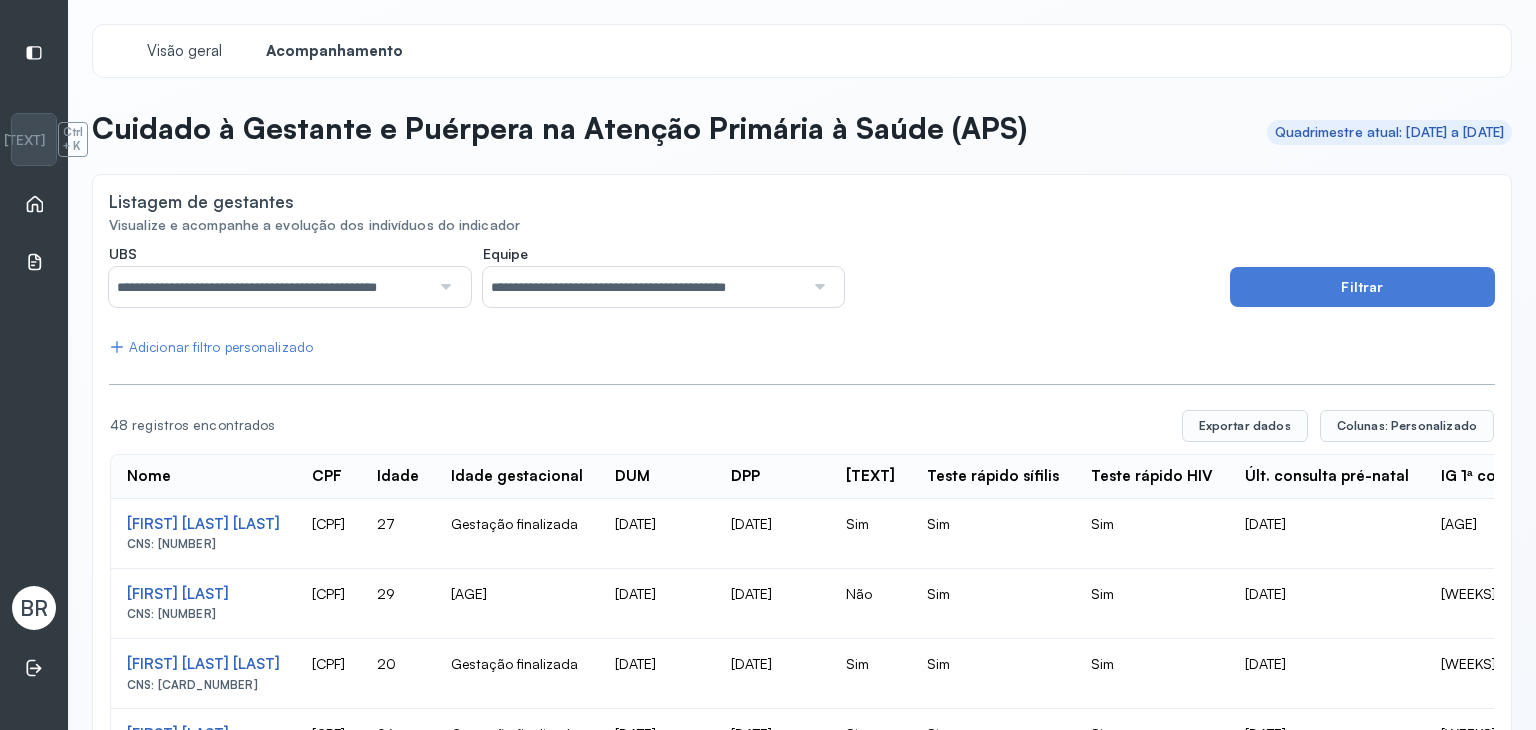 click on "Início" at bounding box center [34, 204] 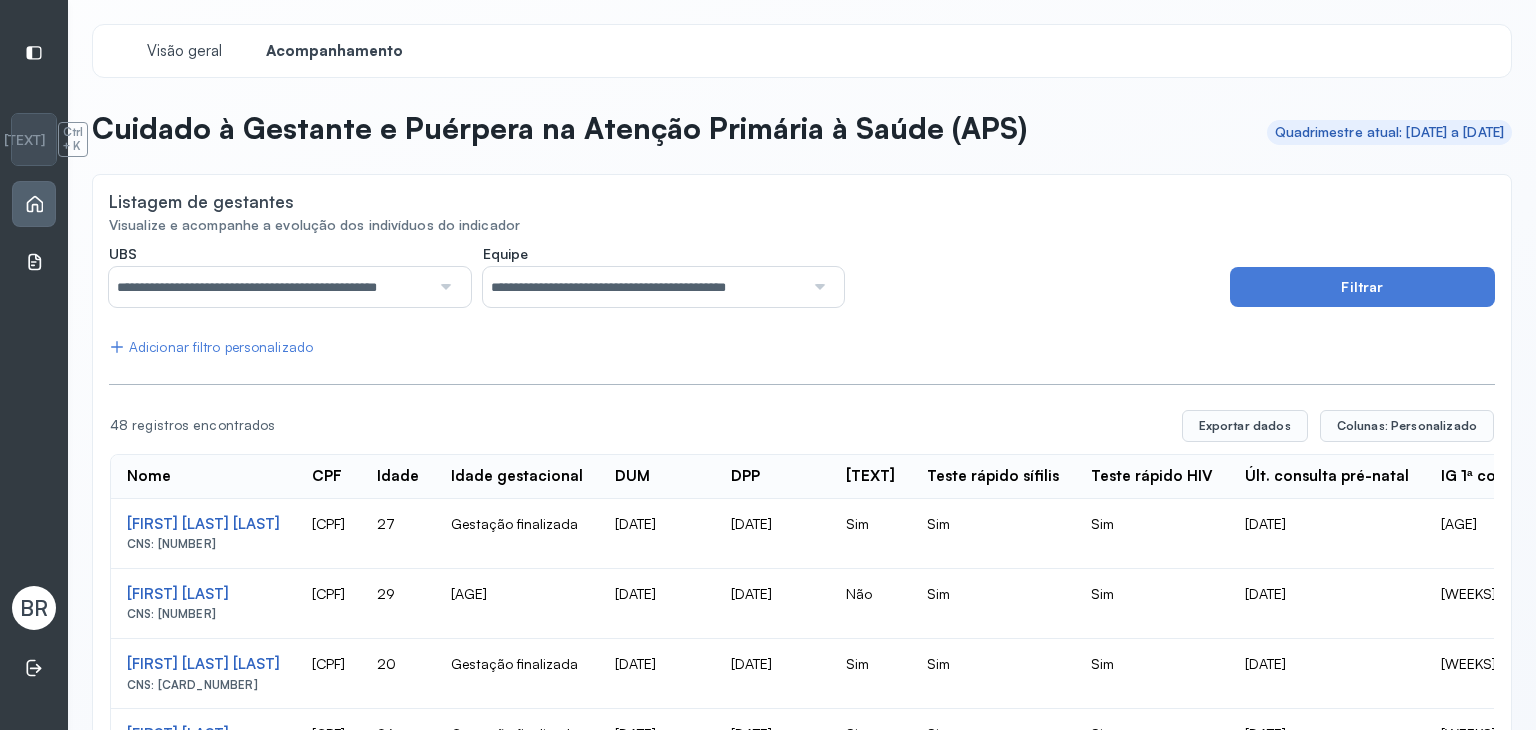 click on "Início" at bounding box center [34, 204] 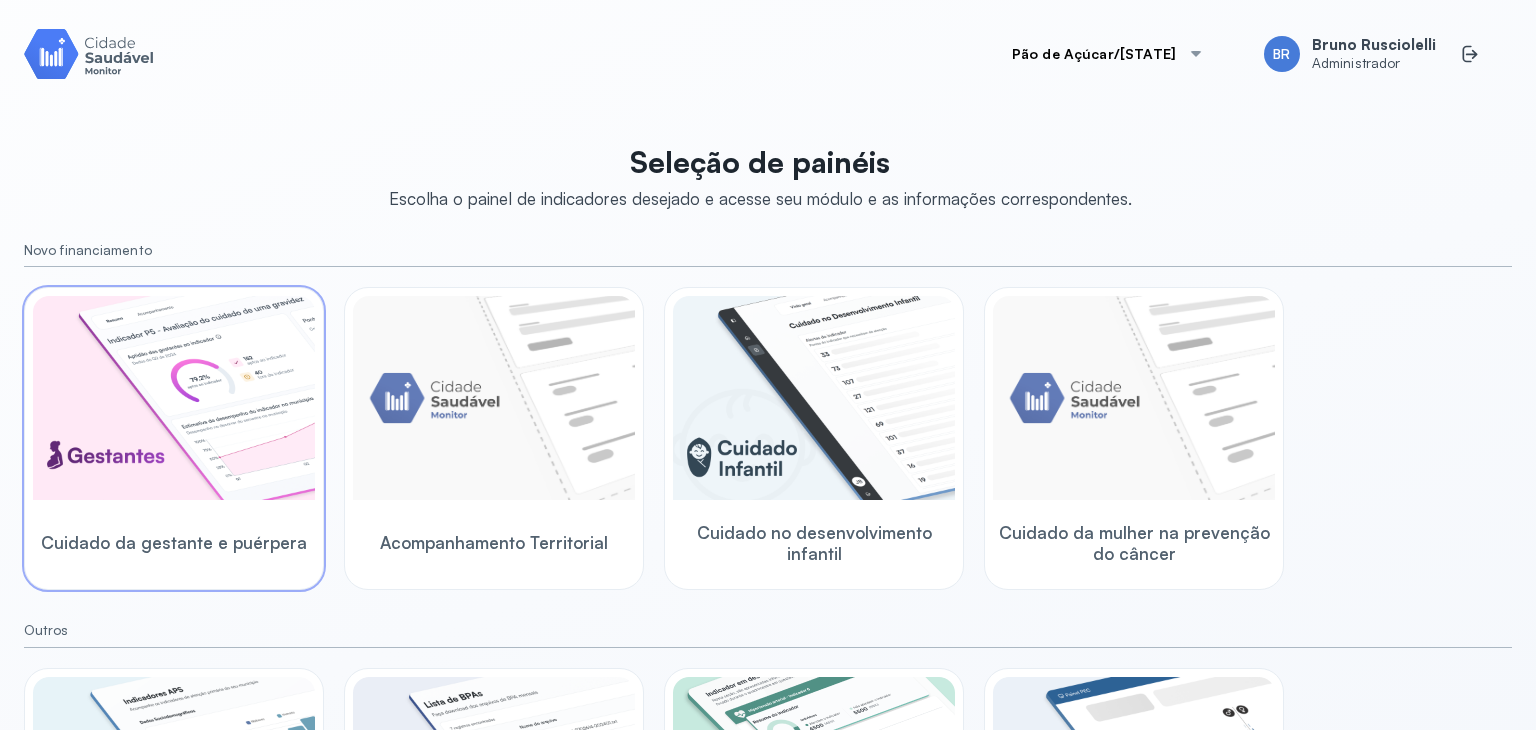 click at bounding box center (174, 398) 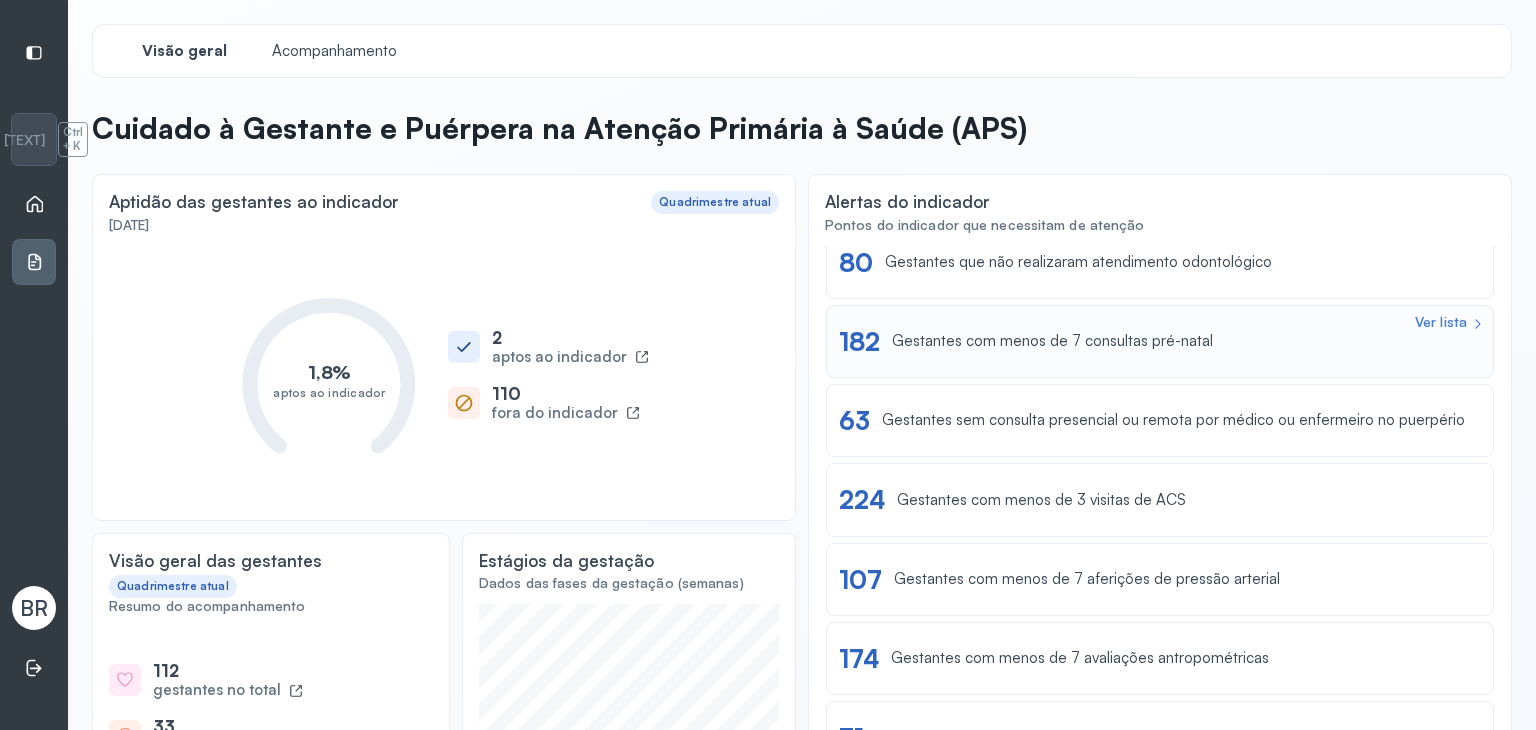 scroll, scrollTop: 100, scrollLeft: 0, axis: vertical 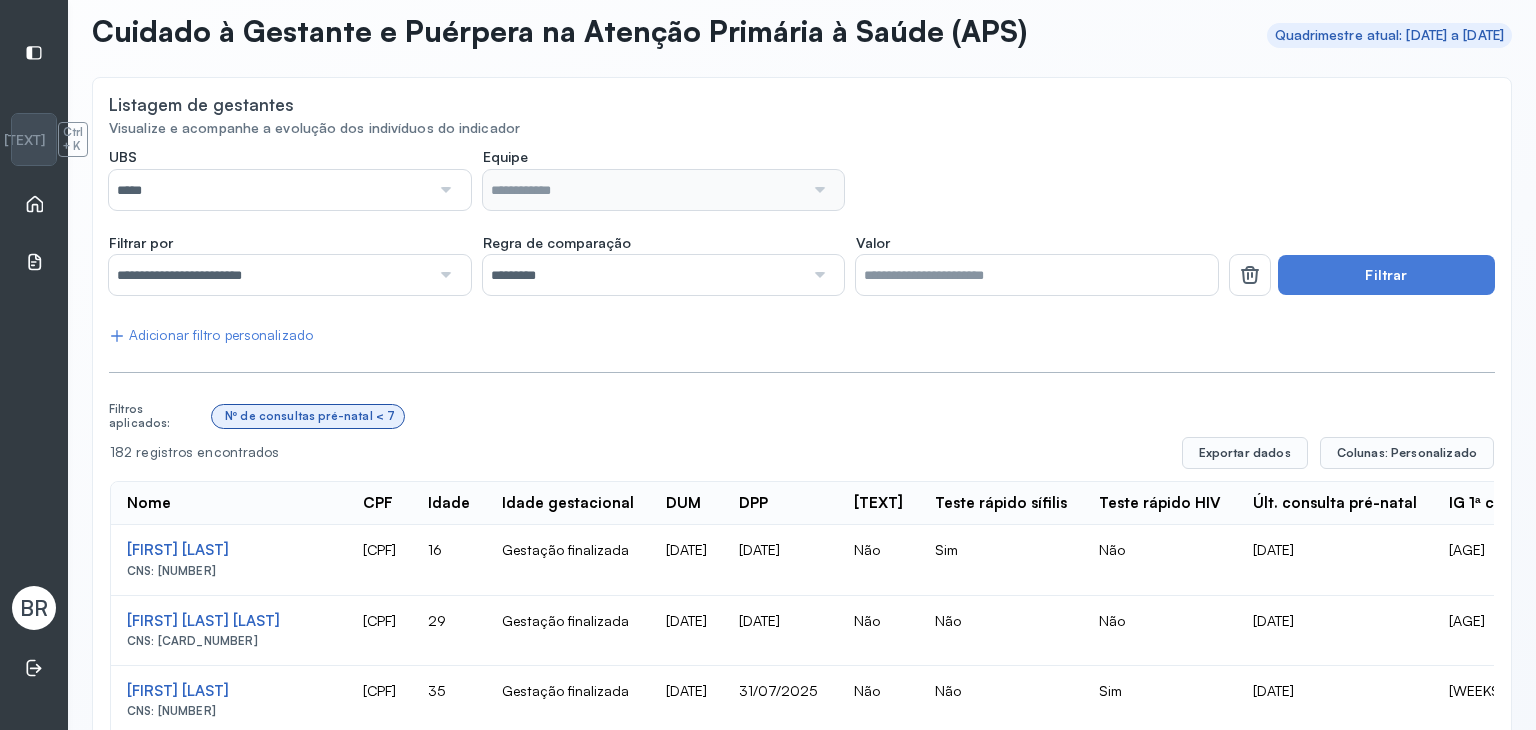 click on "*****" at bounding box center [269, 190] 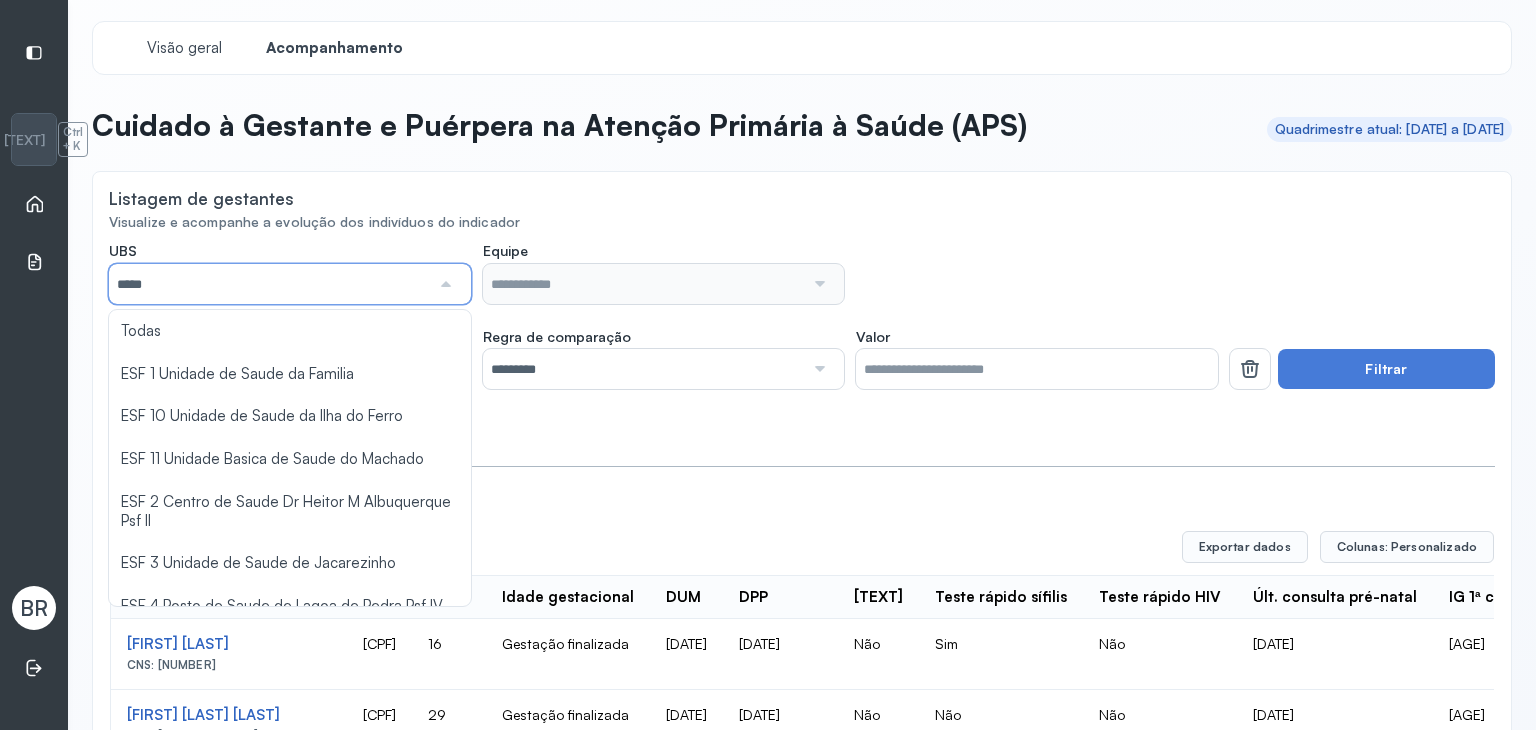 scroll, scrollTop: 0, scrollLeft: 0, axis: both 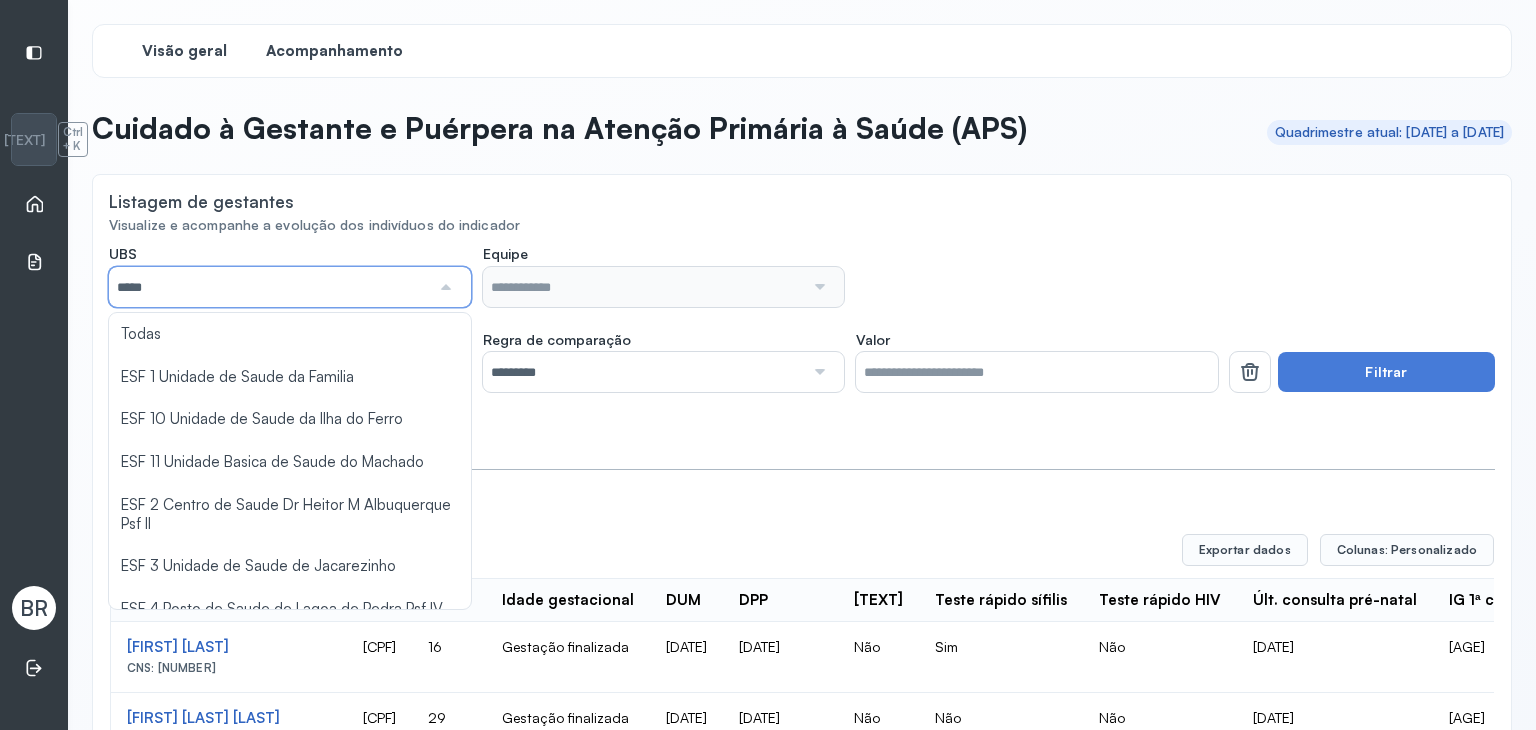 click on "Visão geral" at bounding box center [184, 51] 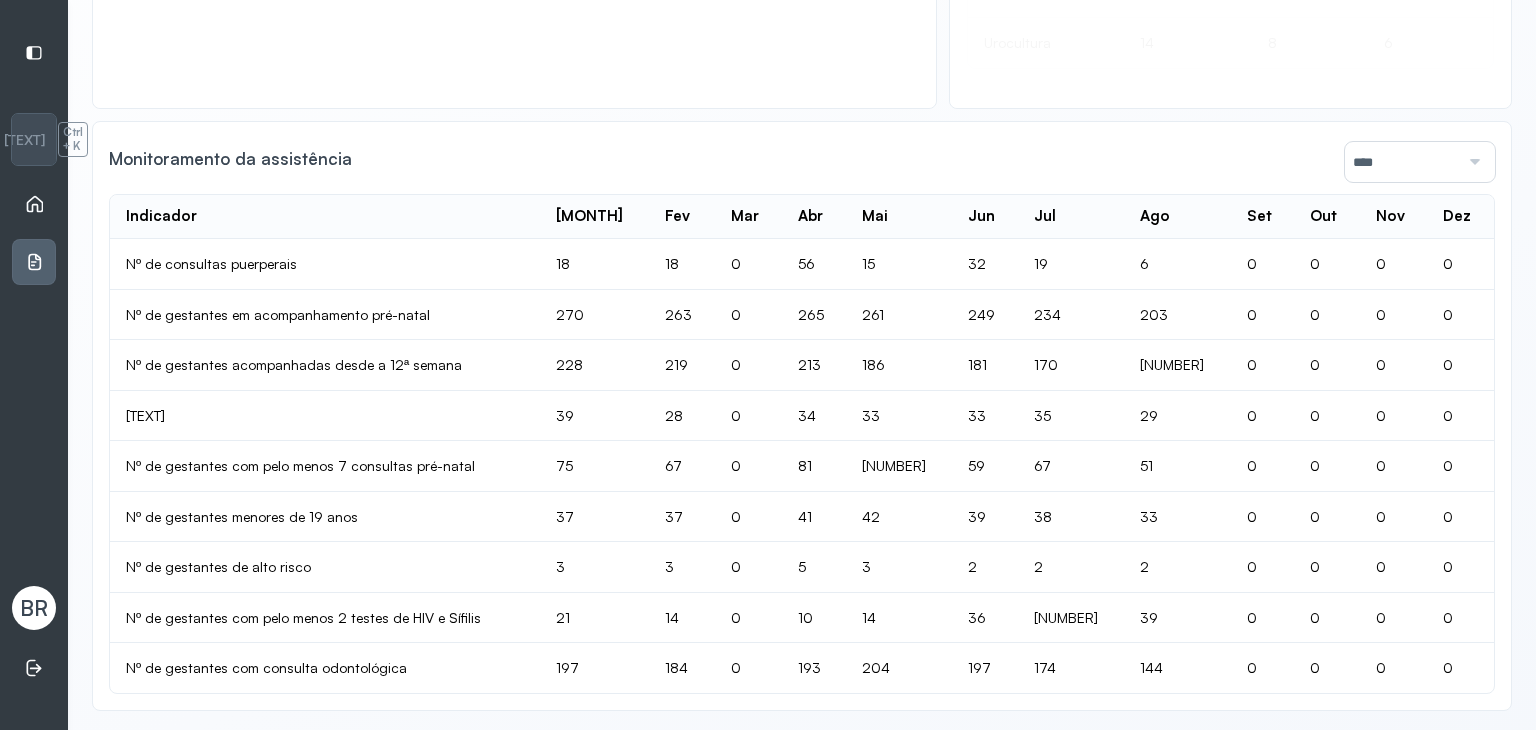 scroll, scrollTop: 1362, scrollLeft: 0, axis: vertical 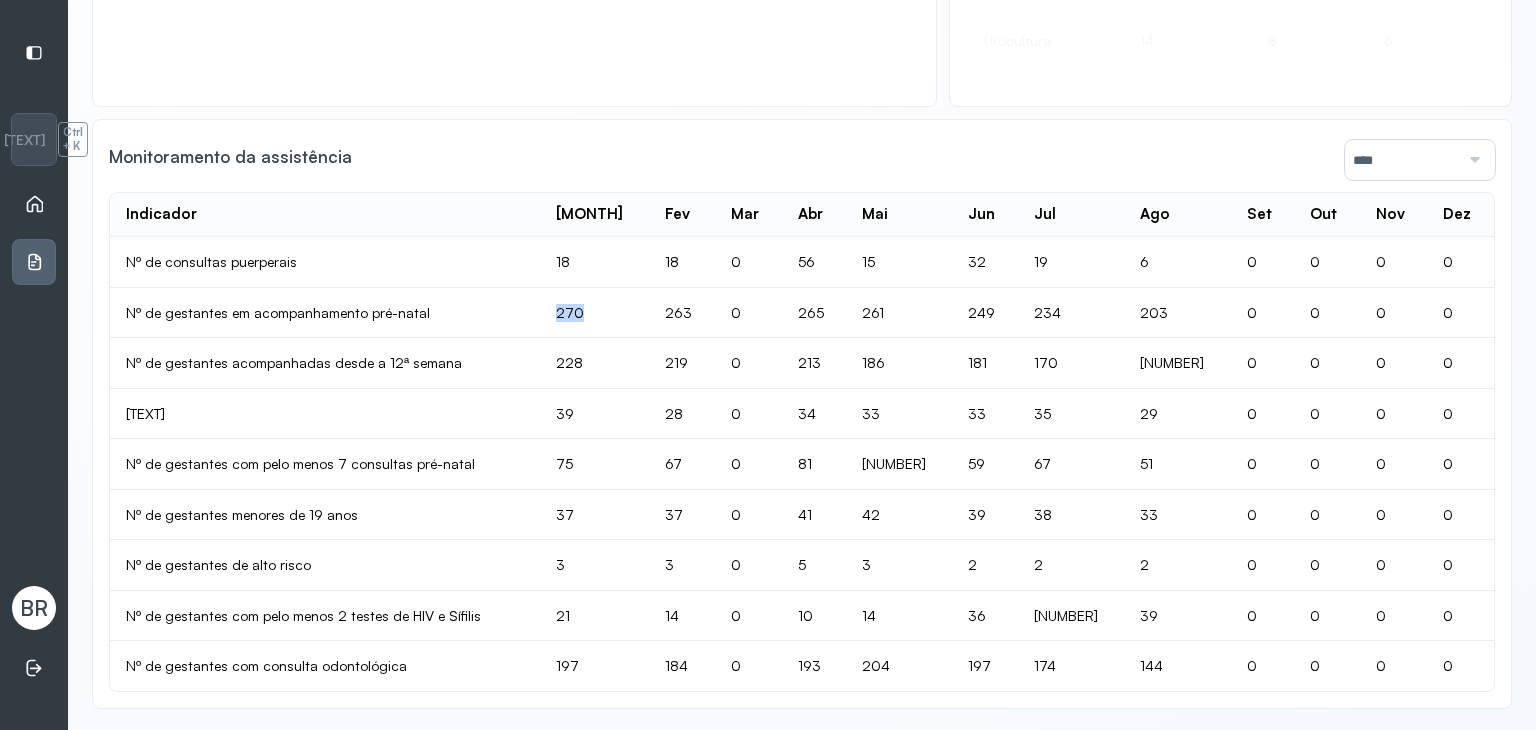 drag, startPoint x: 636, startPoint y: 307, endPoint x: 669, endPoint y: 308, distance: 33.01515 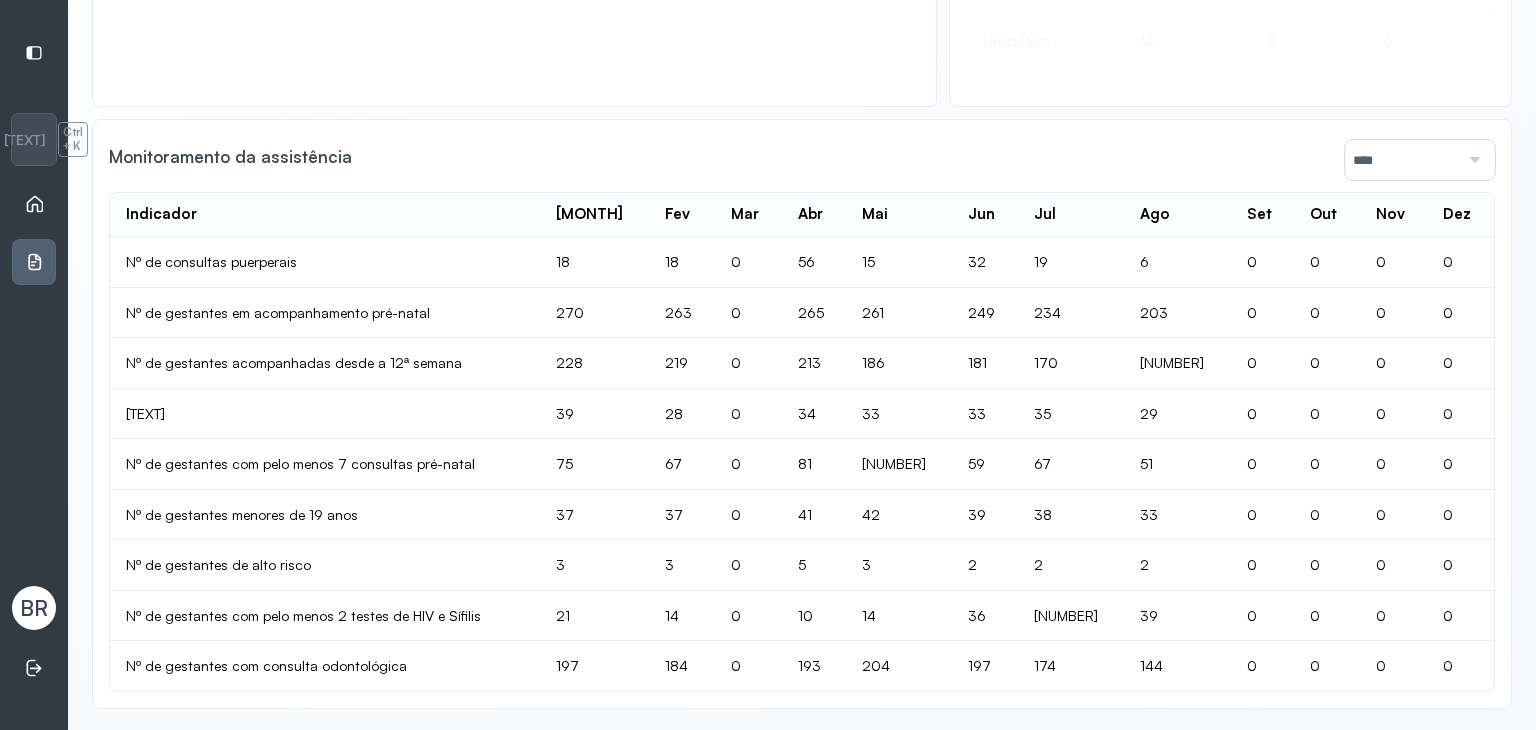 click on "Nº de gestantes acompanhadas desde a 12ª semana" 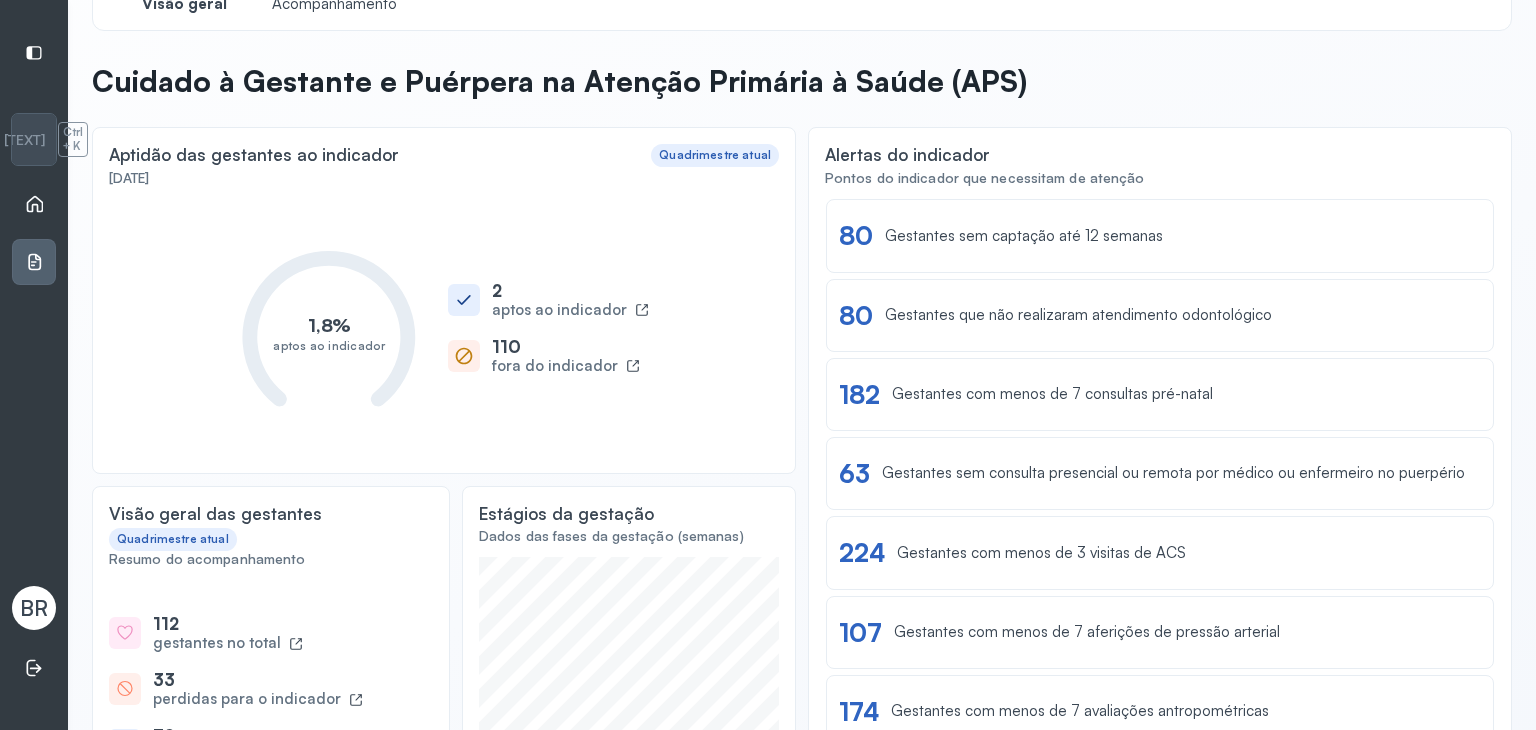 scroll, scrollTop: 0, scrollLeft: 0, axis: both 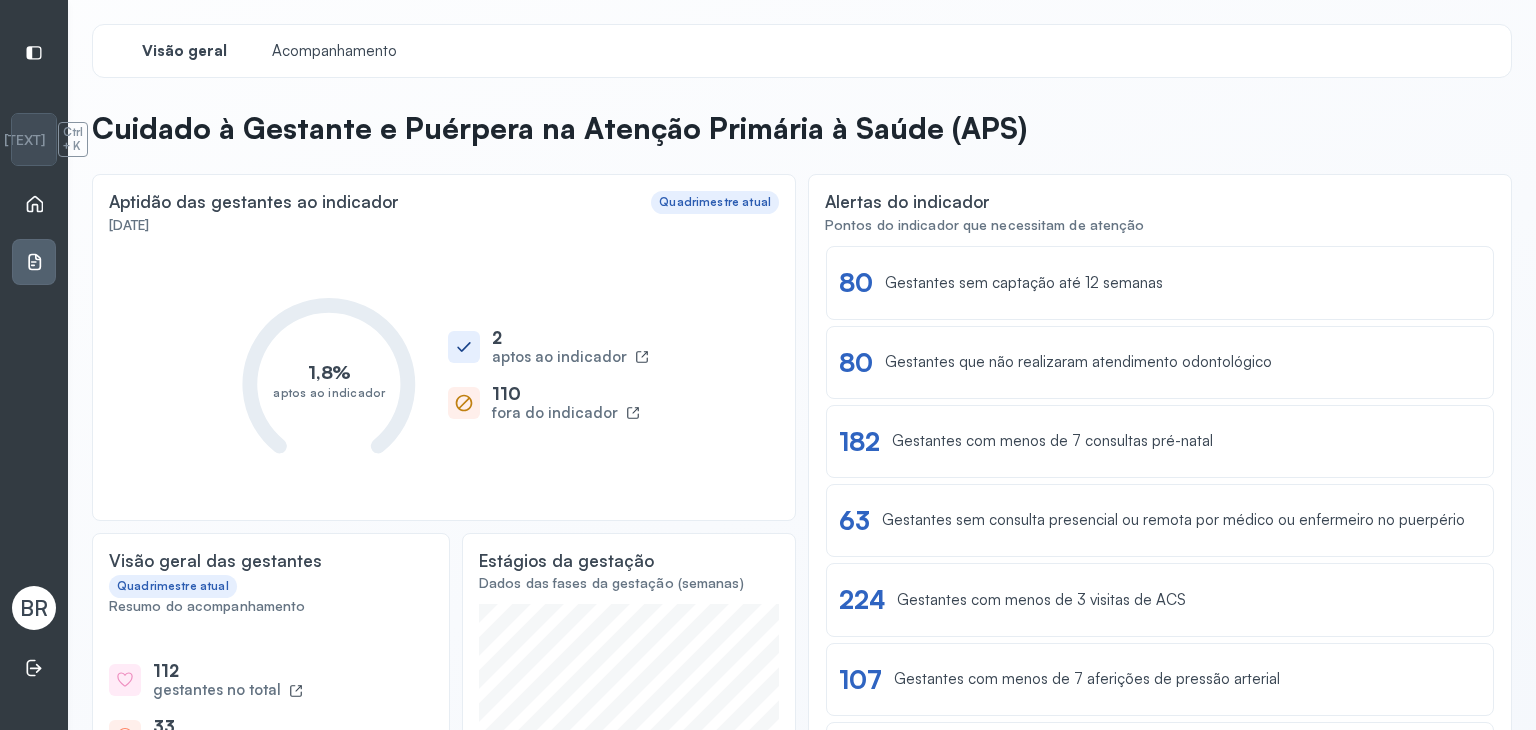 click on "Início" at bounding box center (34, 204) 